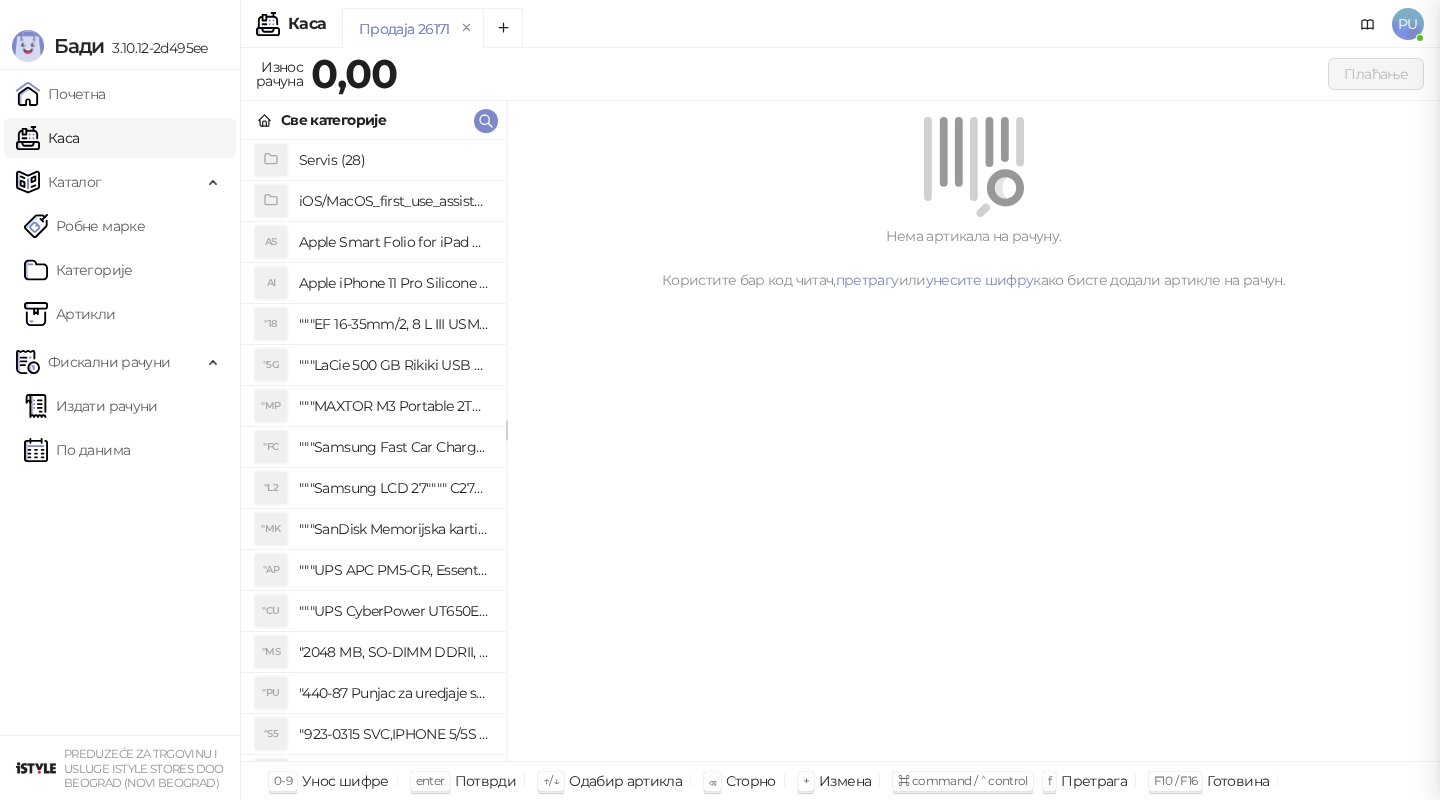 scroll, scrollTop: 0, scrollLeft: 0, axis: both 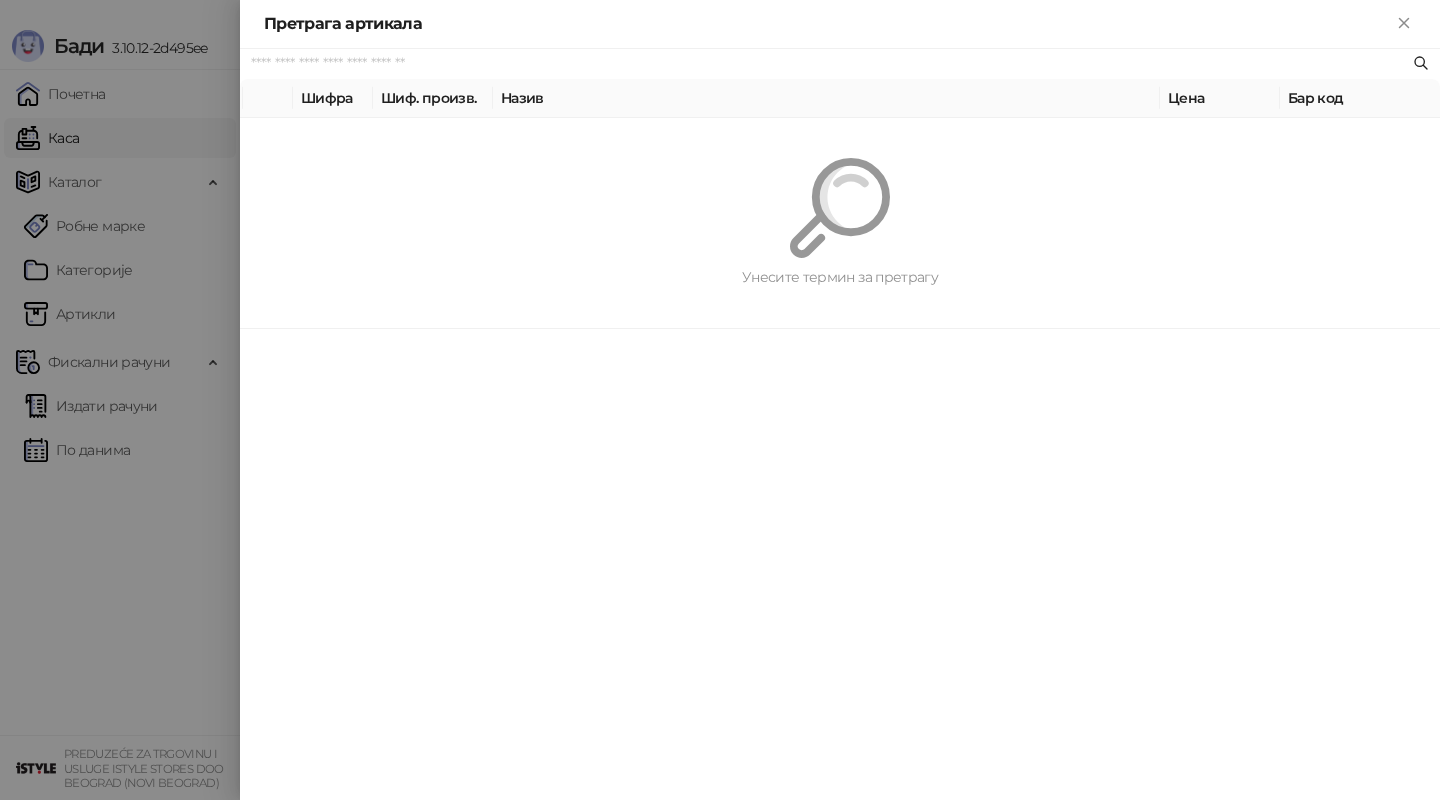 paste on "*********" 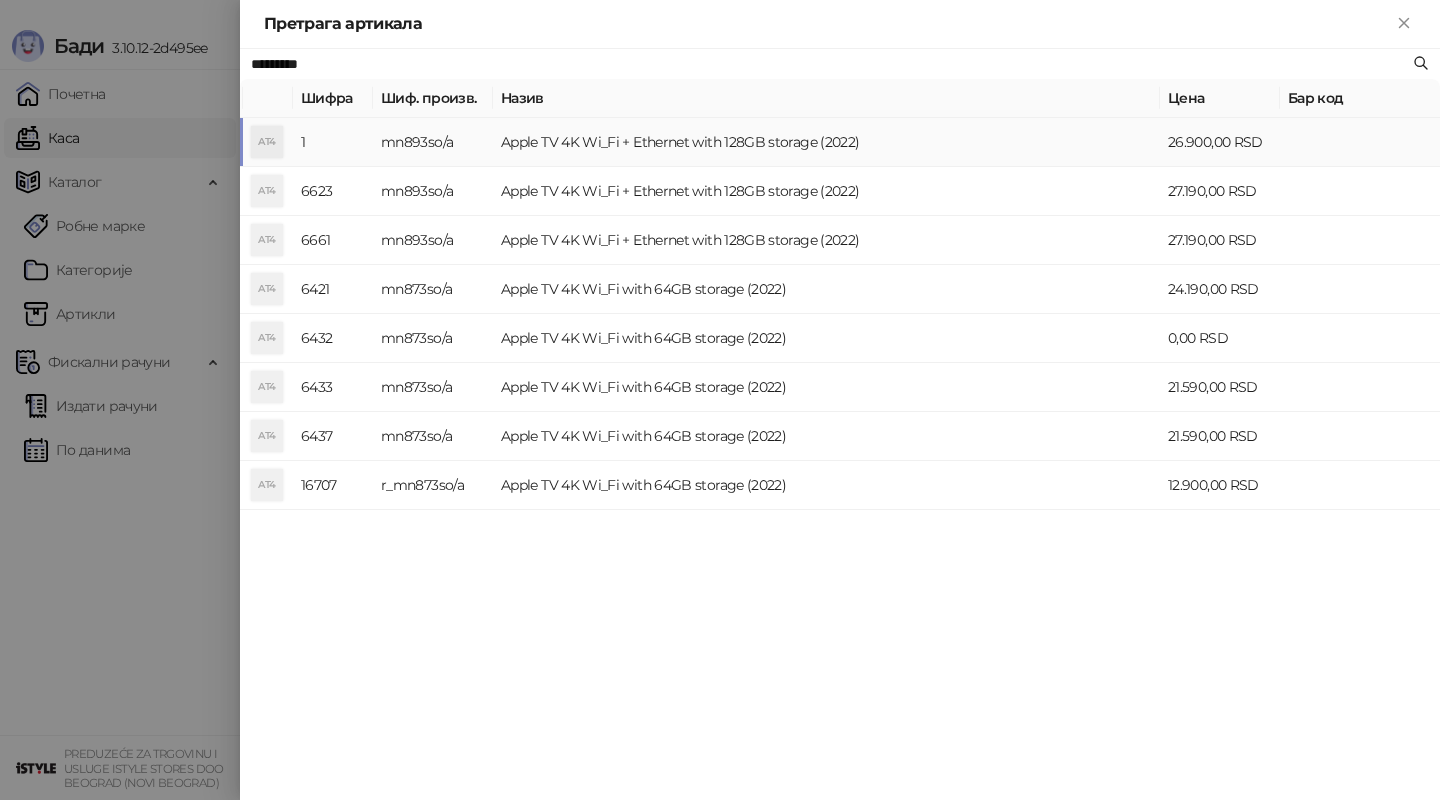 click on "Apple TV 4K Wi_Fi + Ethernet with 128GB storage (2022)" at bounding box center (826, 142) 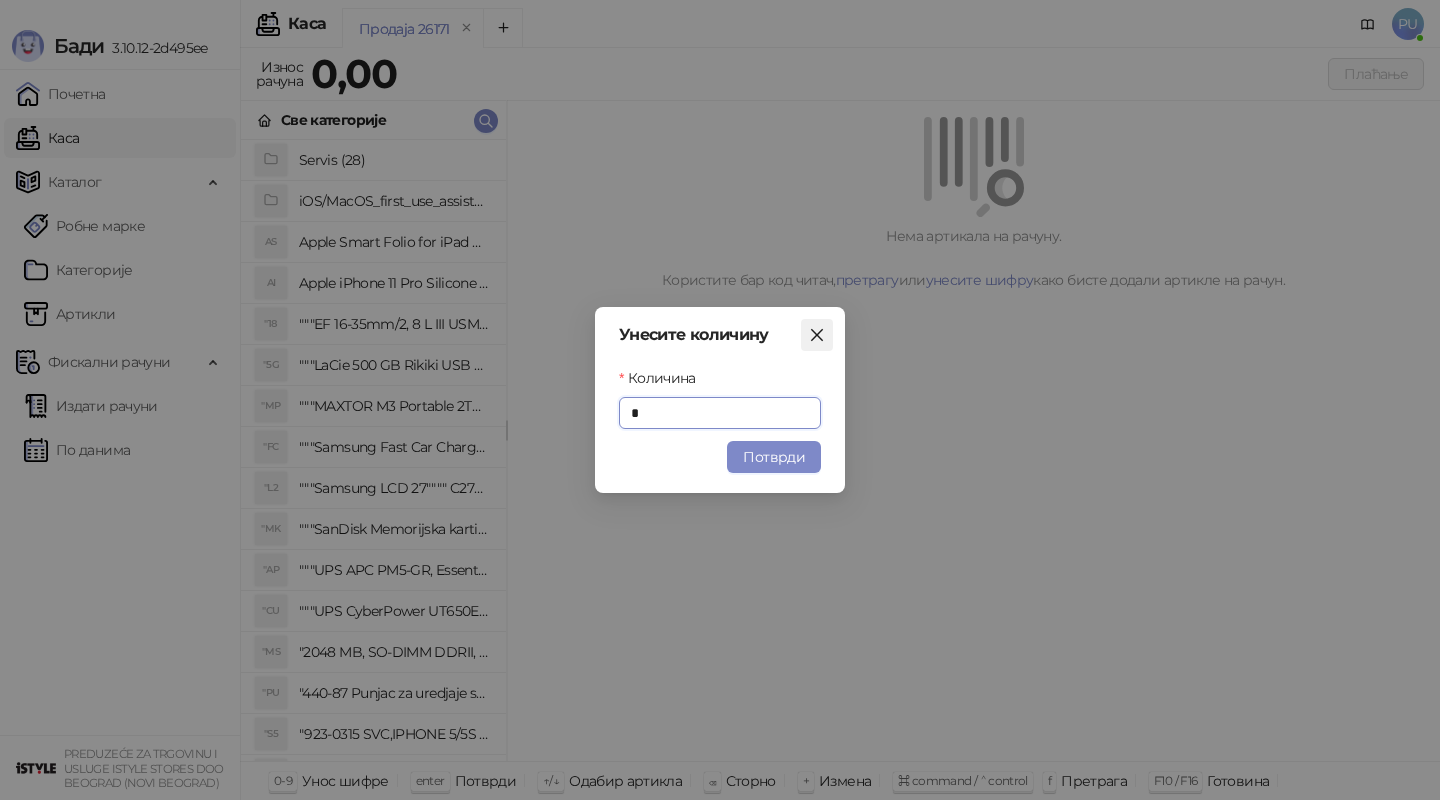 click 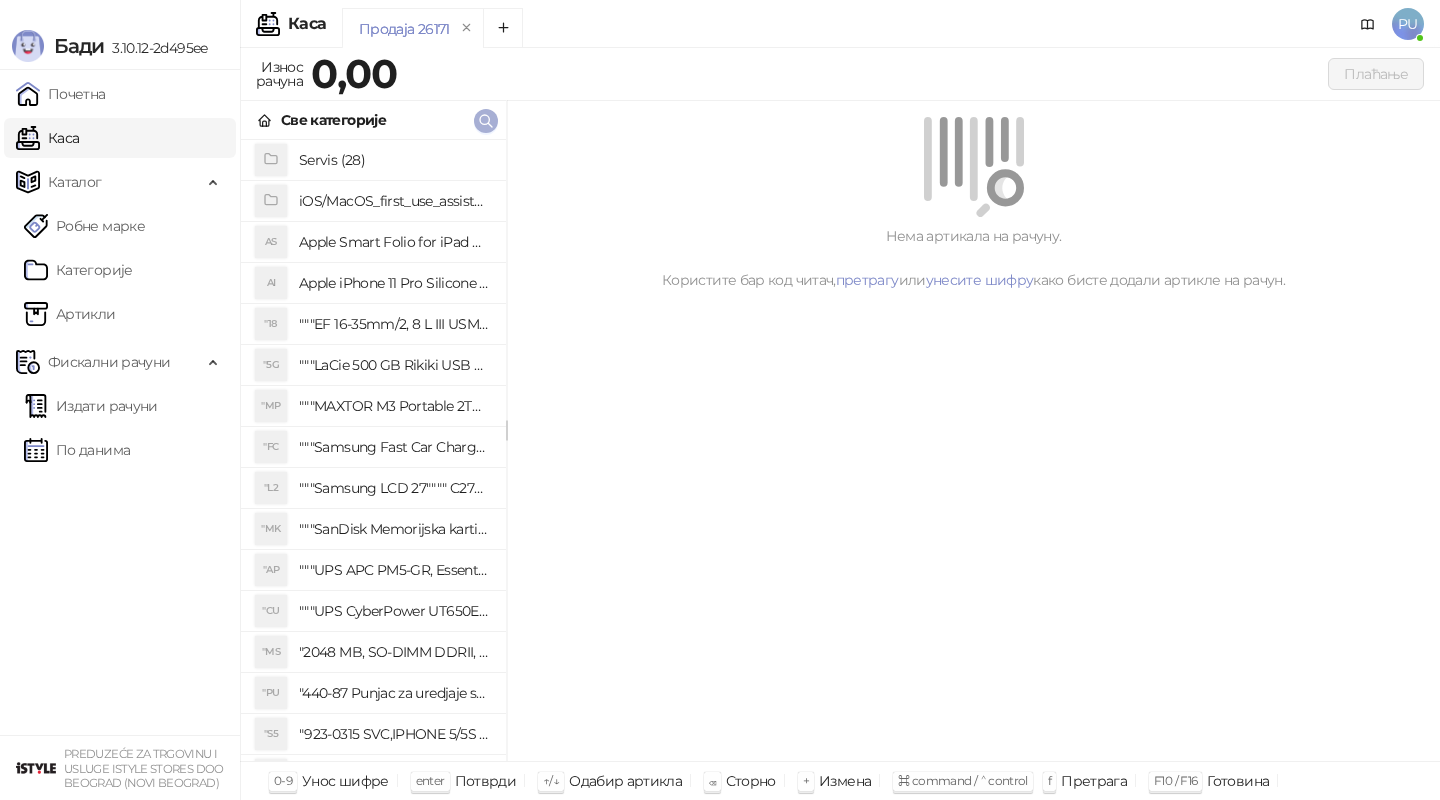 click 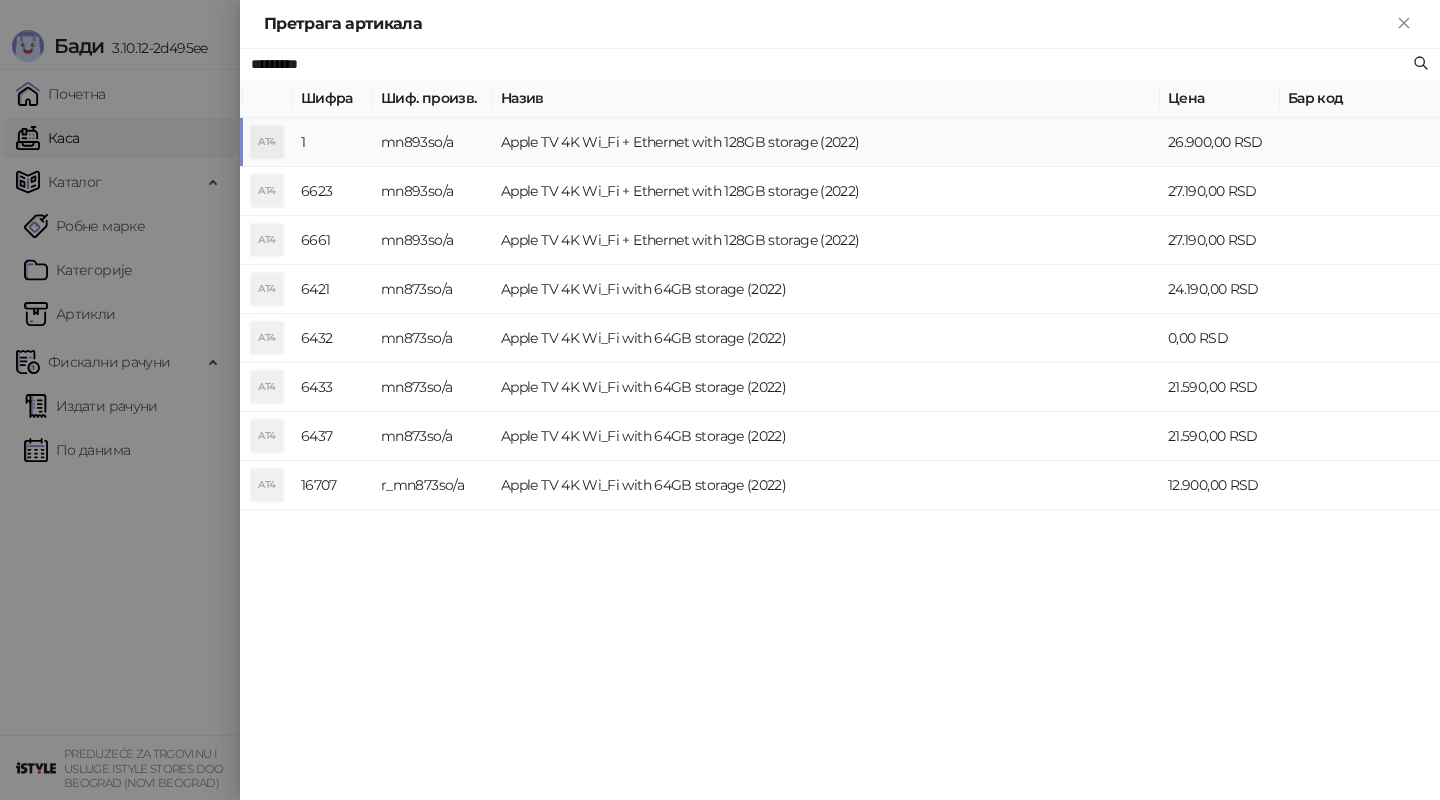 click on "Apple TV 4K Wi_Fi + Ethernet with 128GB storage (2022)" at bounding box center (826, 142) 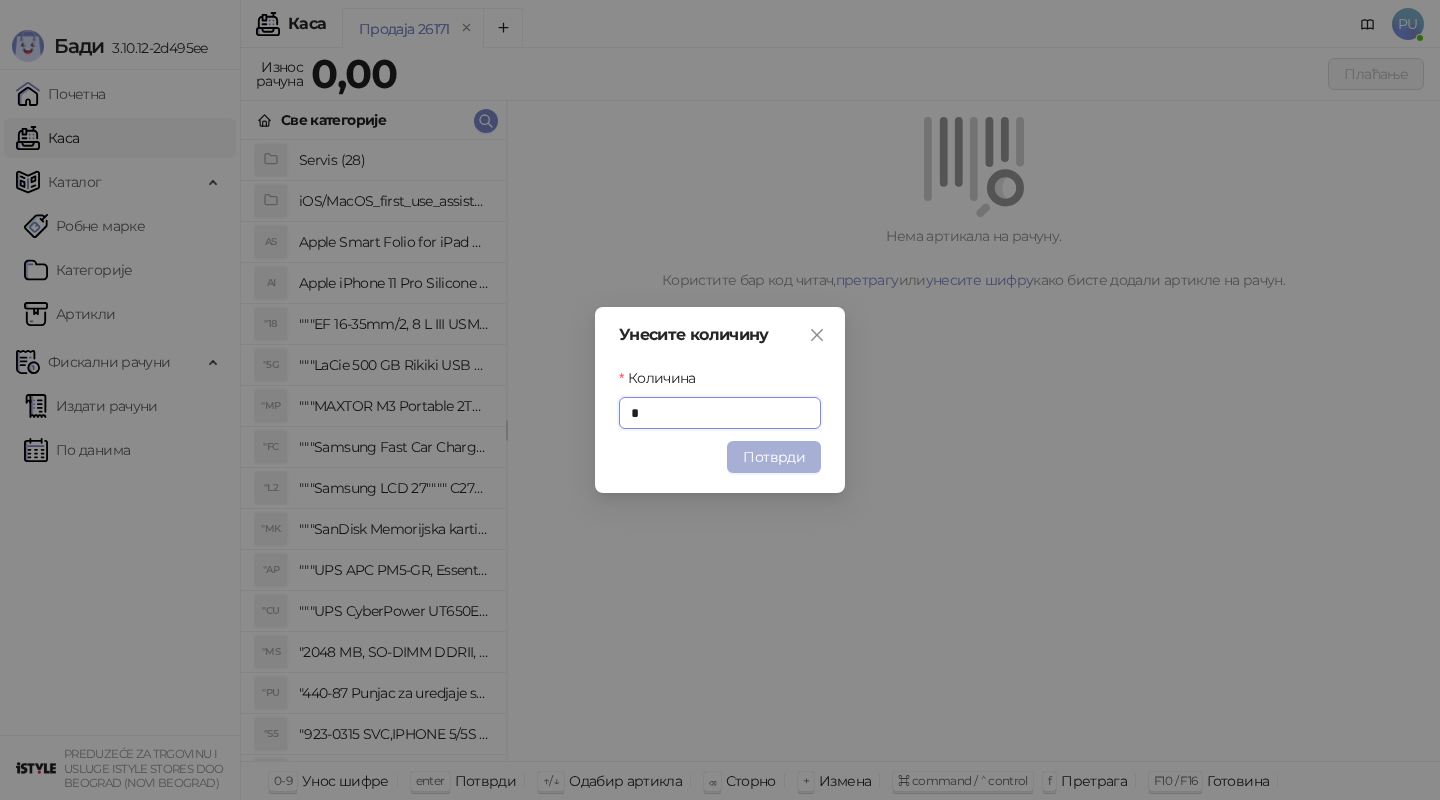 click on "Потврди" at bounding box center [774, 457] 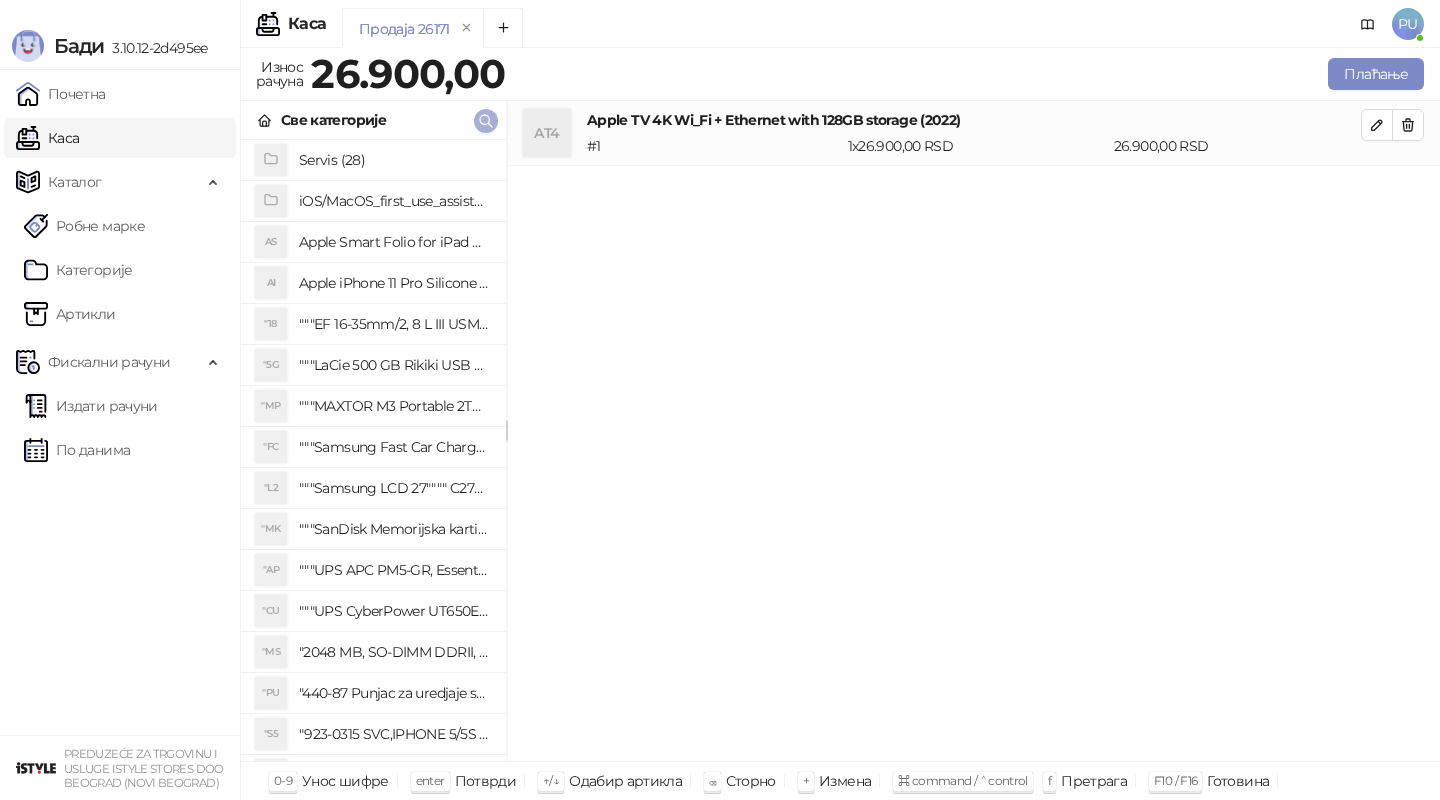 click 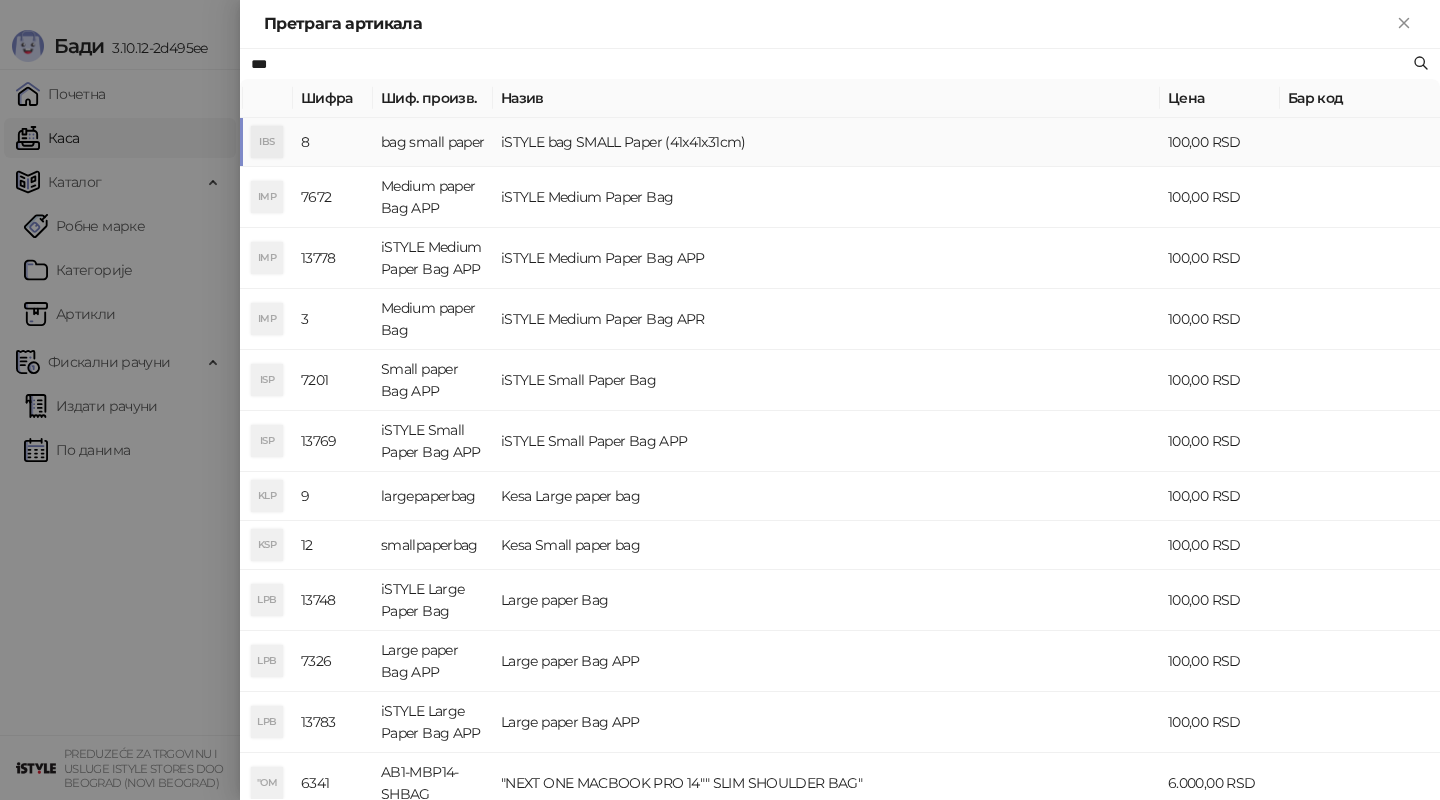 type on "***" 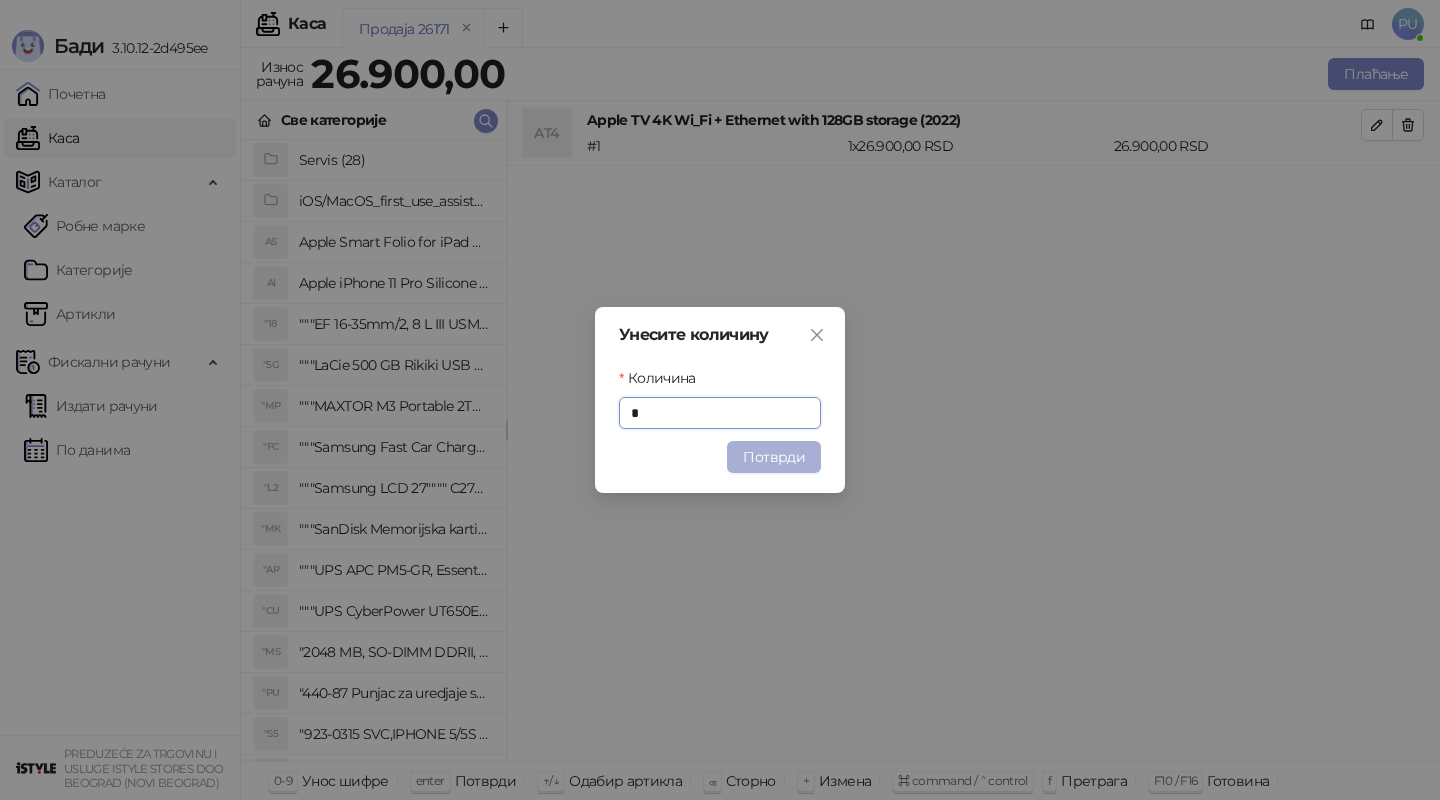 click on "Потврди" at bounding box center [774, 457] 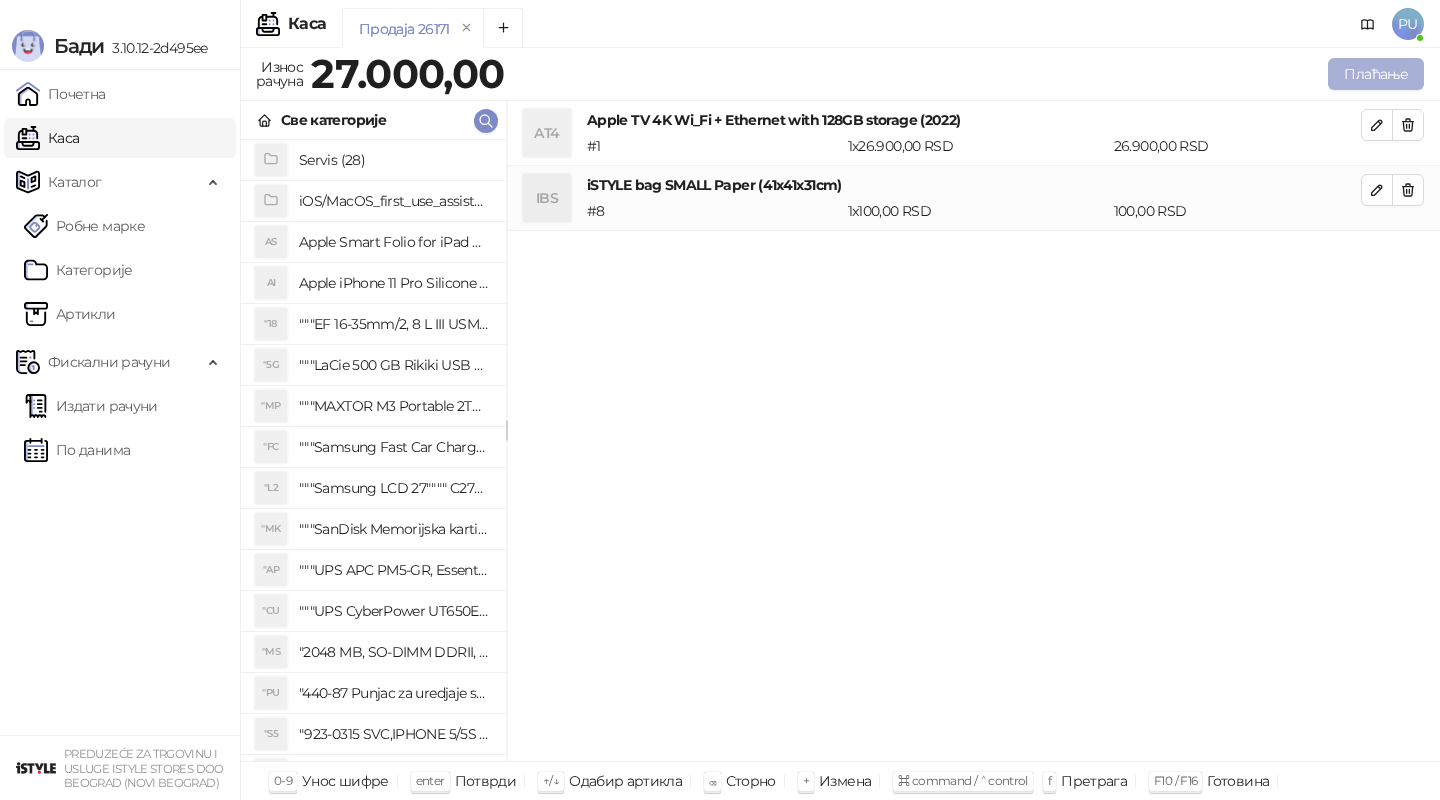 click on "Плаћање" at bounding box center [1376, 74] 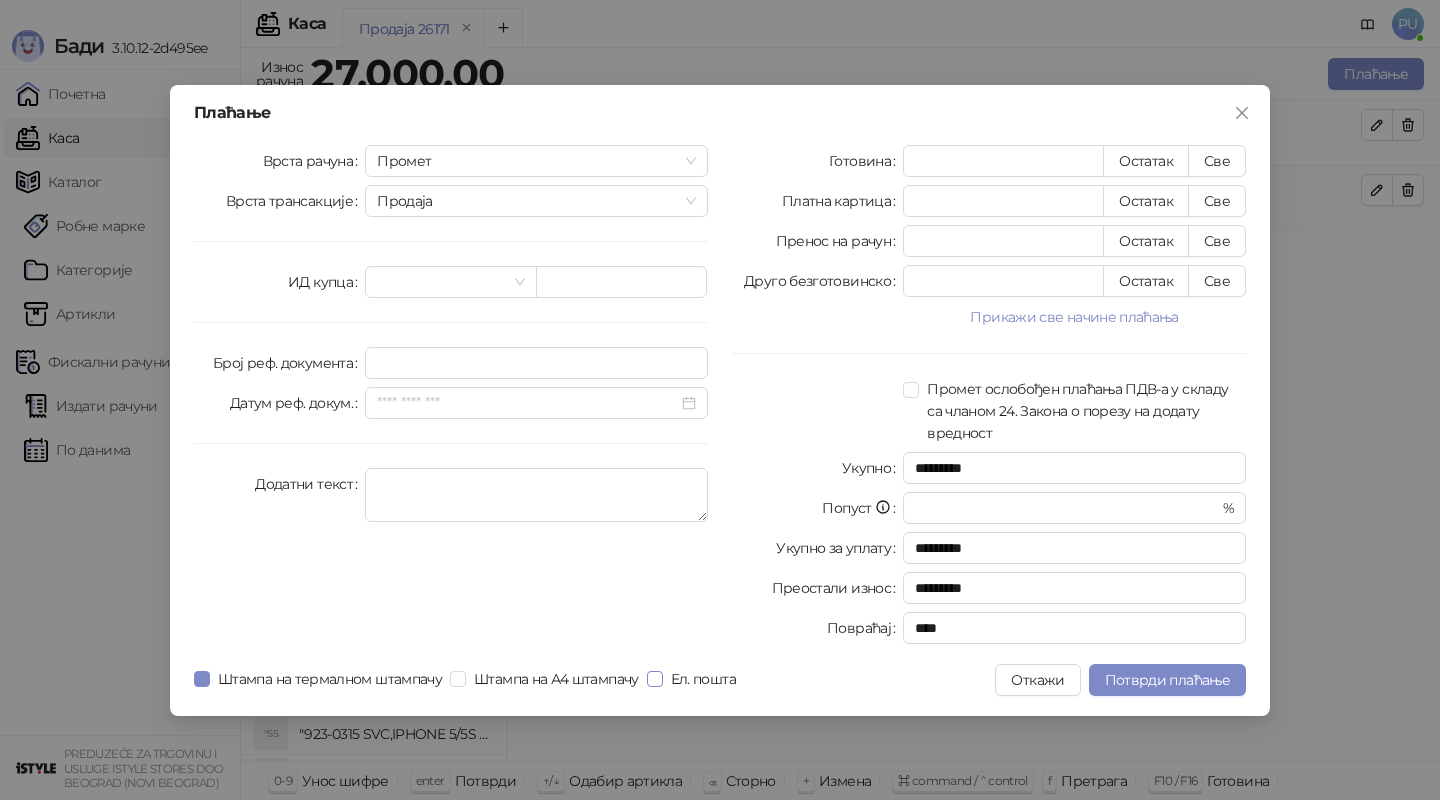 click on "Ел. пошта" at bounding box center [703, 679] 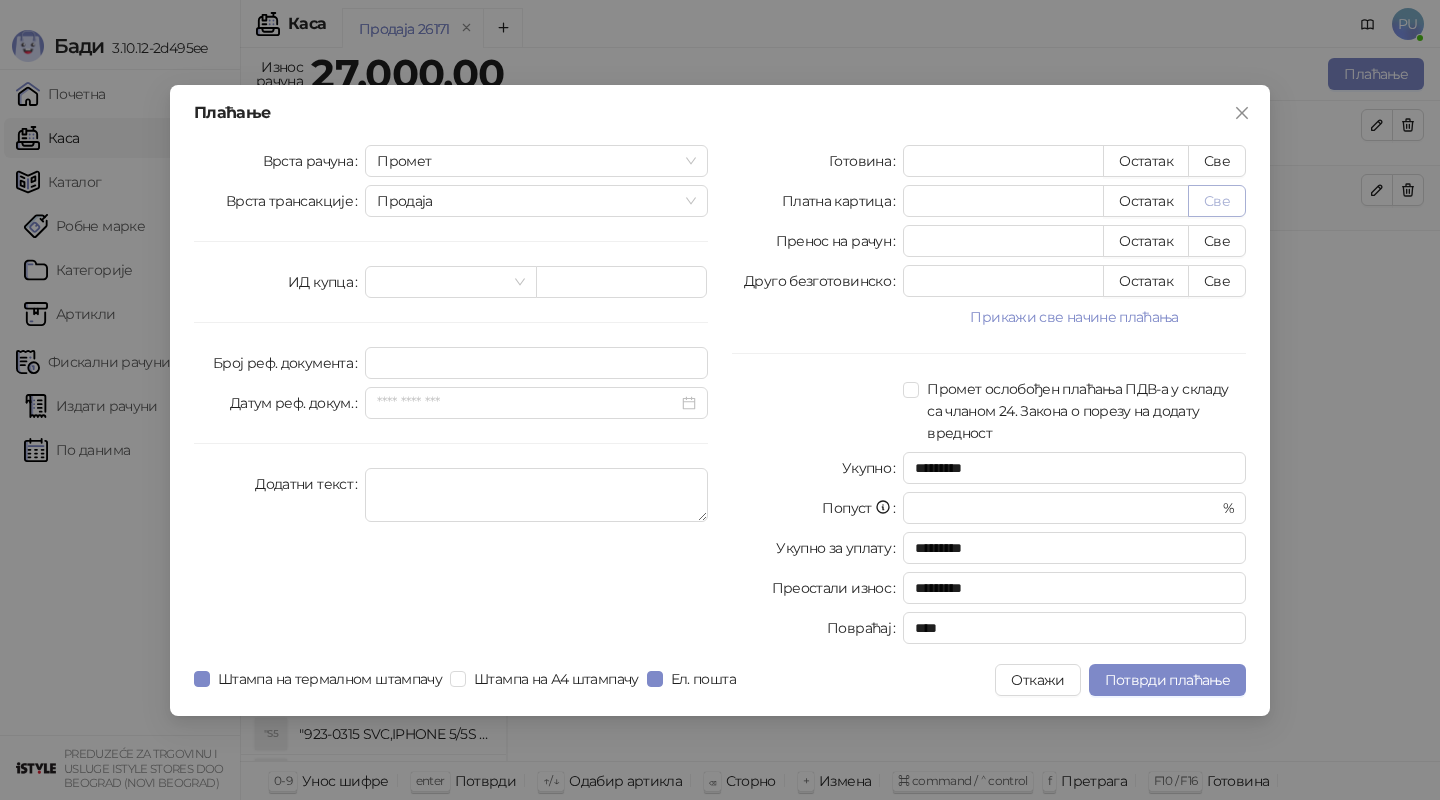 click on "Све" at bounding box center [1217, 201] 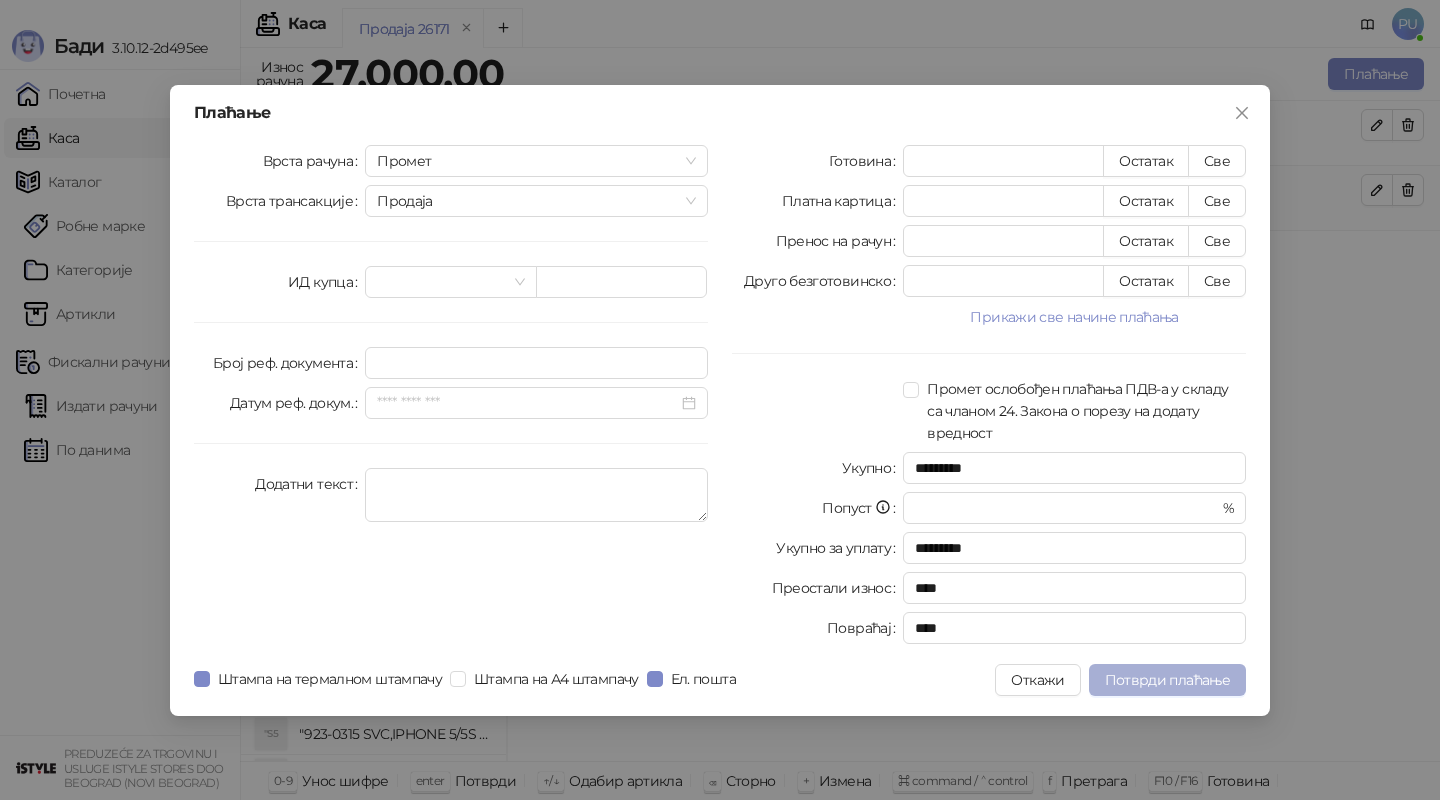 click on "Потврди плаћање" at bounding box center [1167, 680] 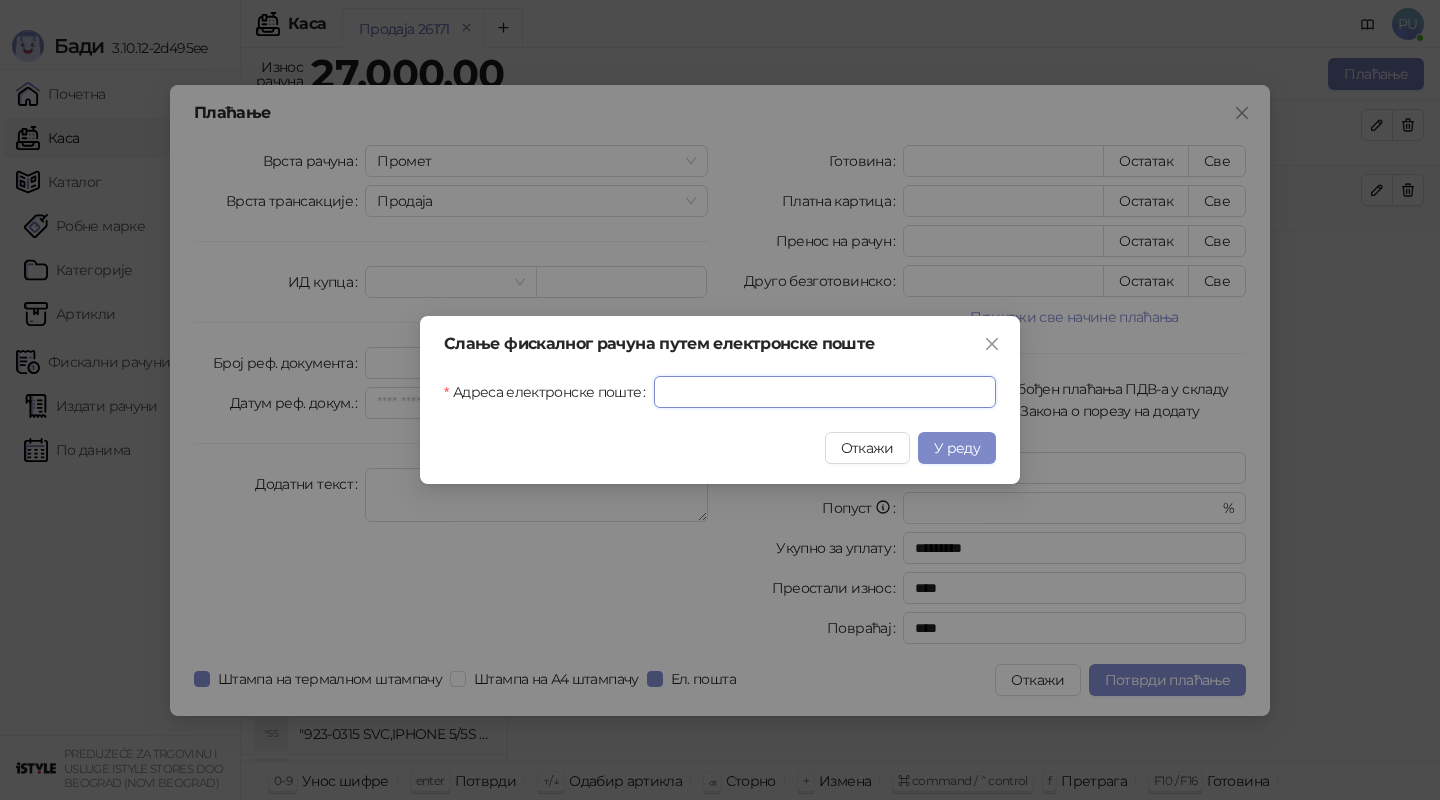 click on "Адреса електронске поште" at bounding box center (825, 392) 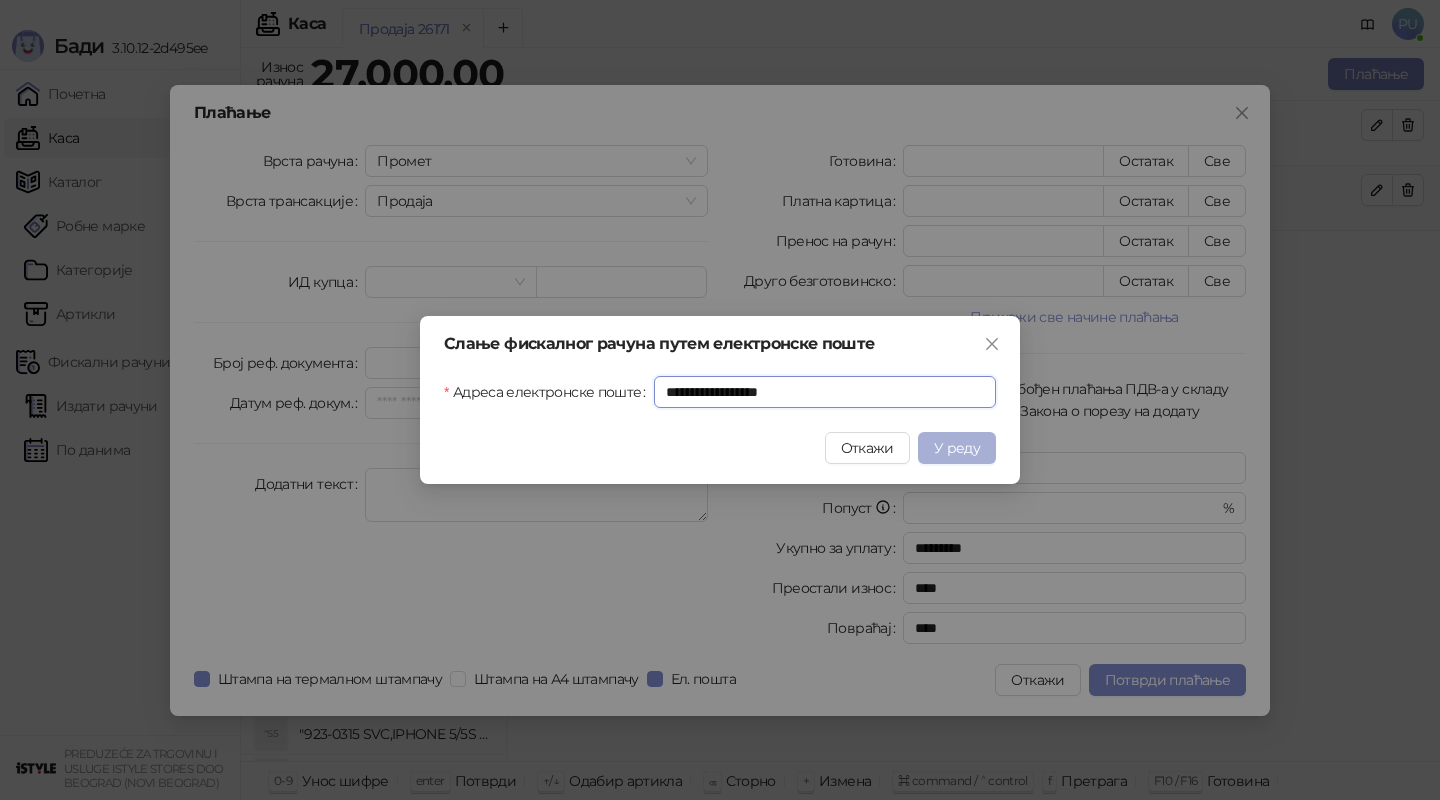 type on "**********" 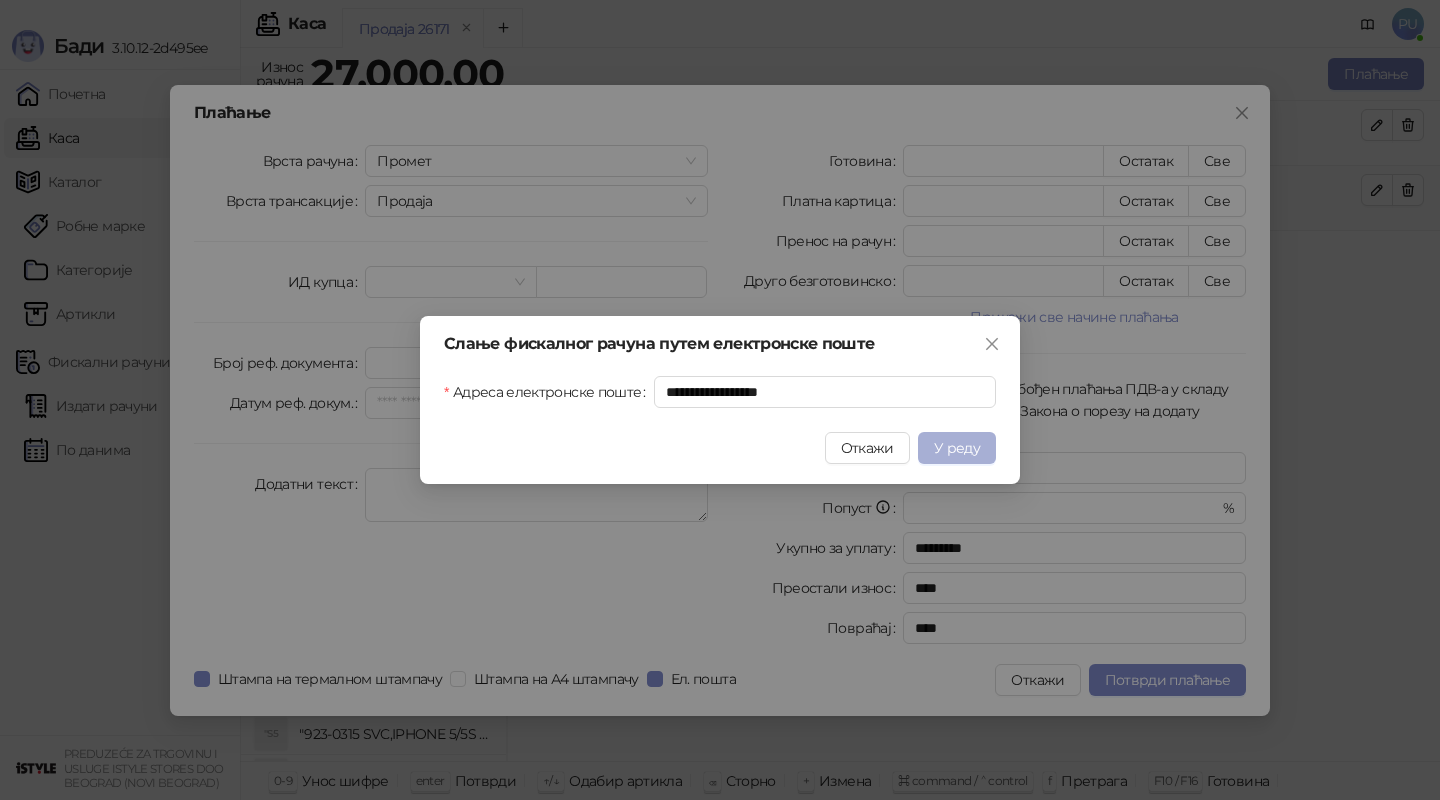 click on "У реду" at bounding box center [957, 448] 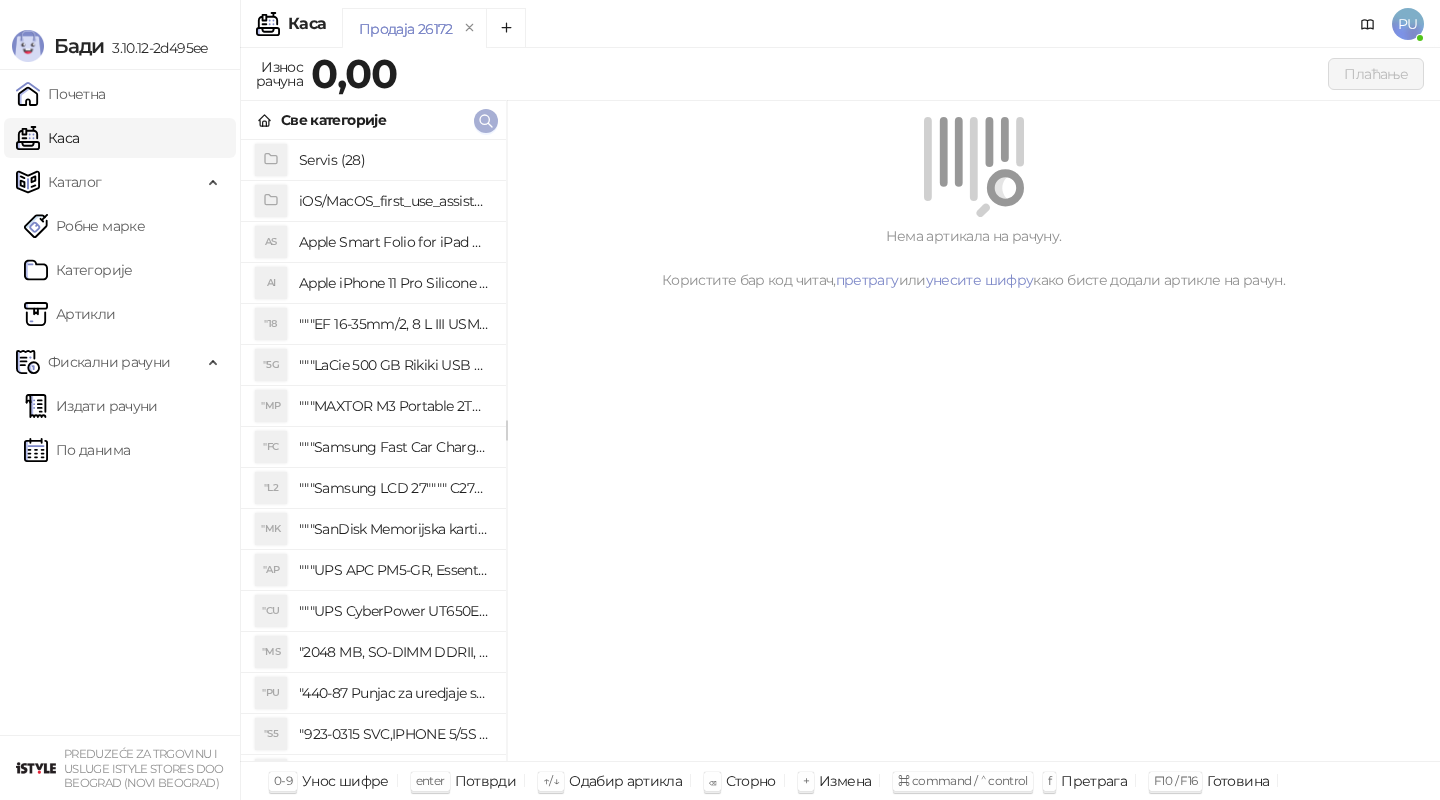 click 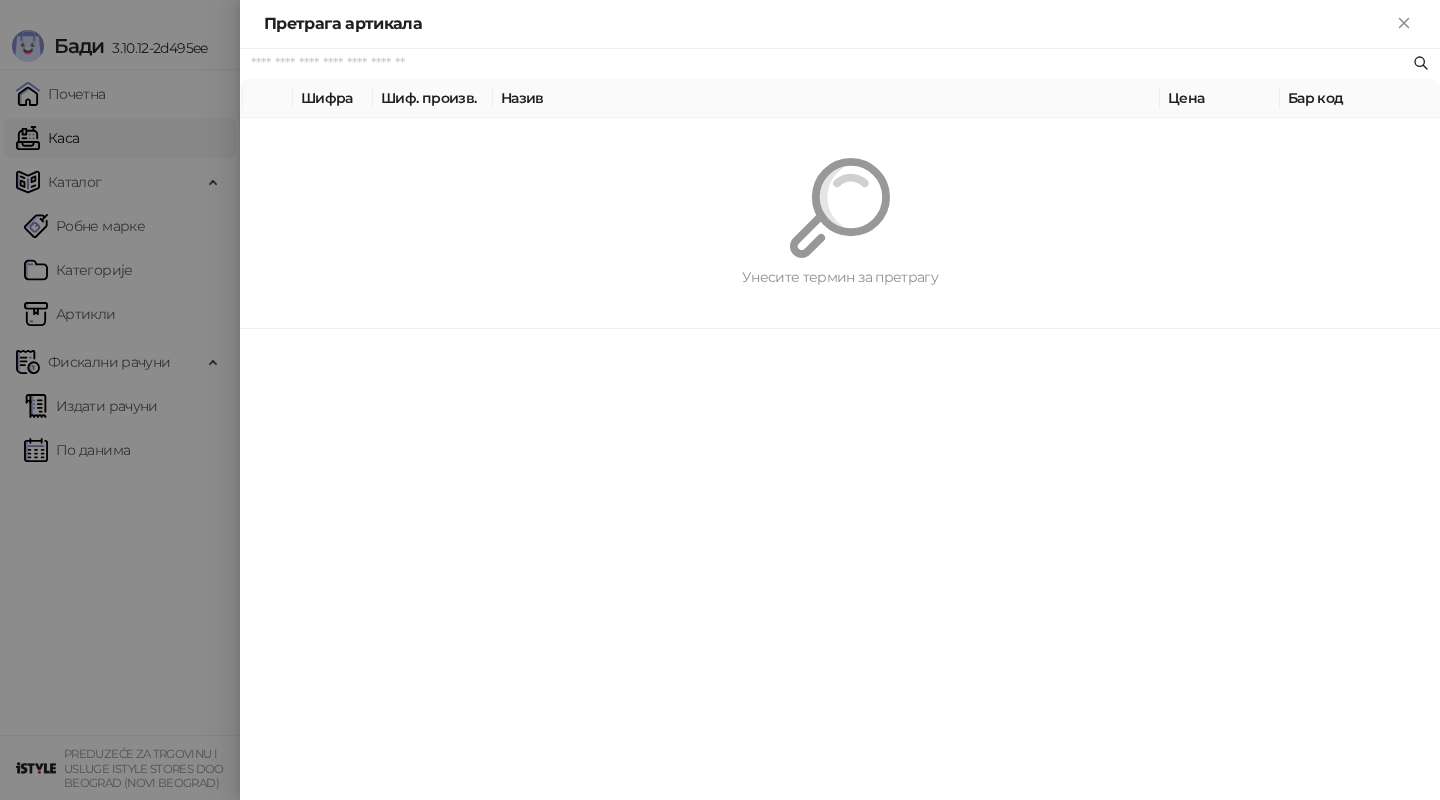 paste on "**********" 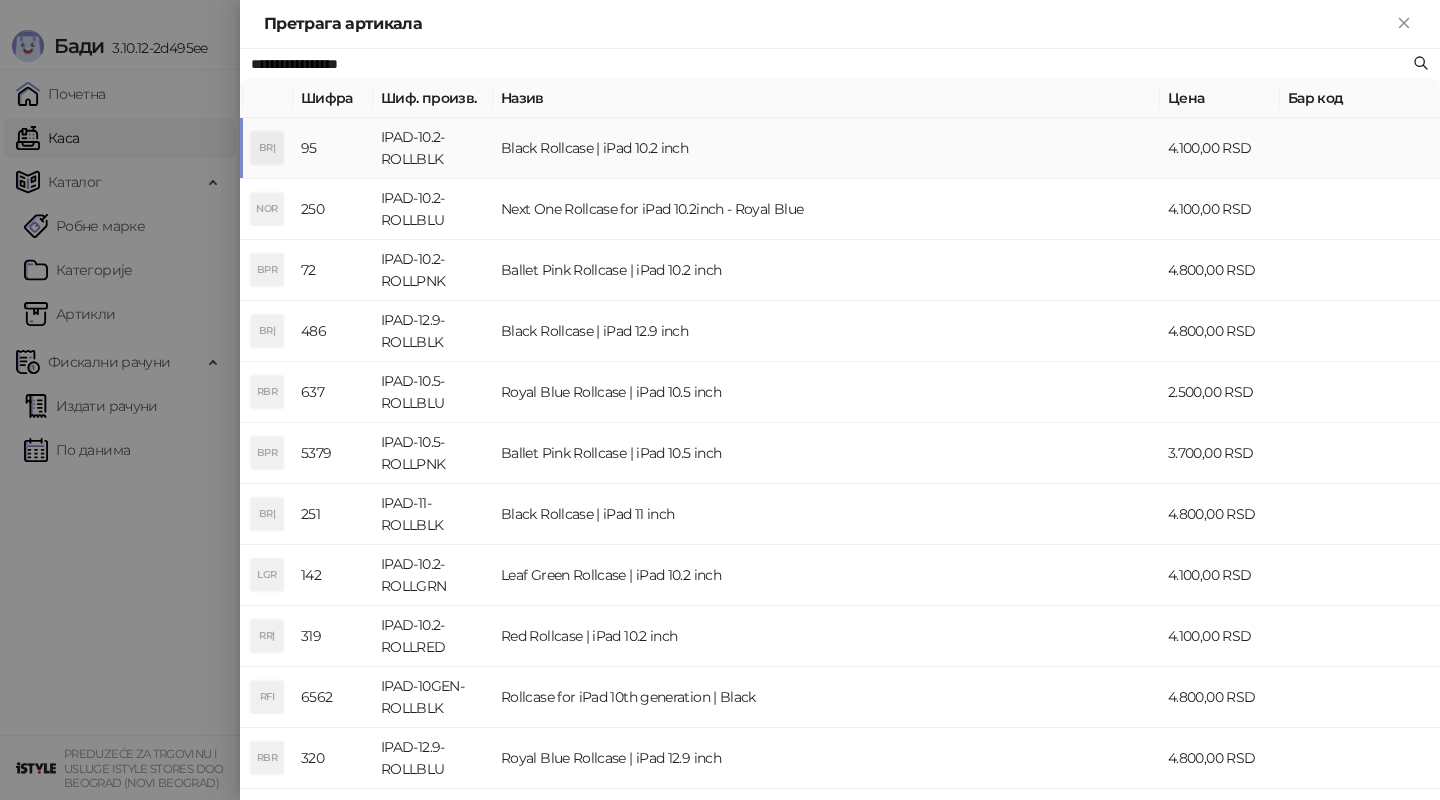 type on "**********" 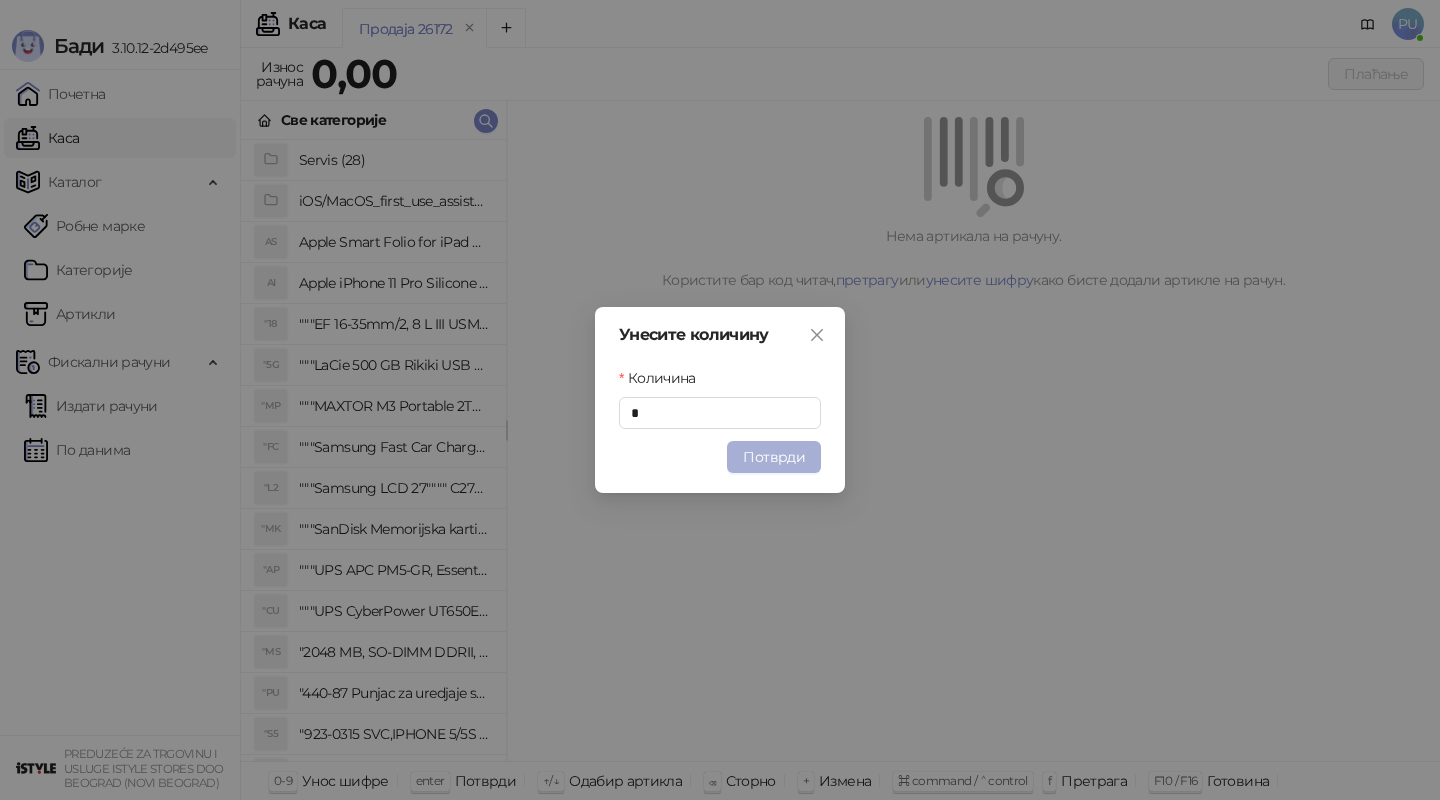 click on "Потврди" at bounding box center (774, 457) 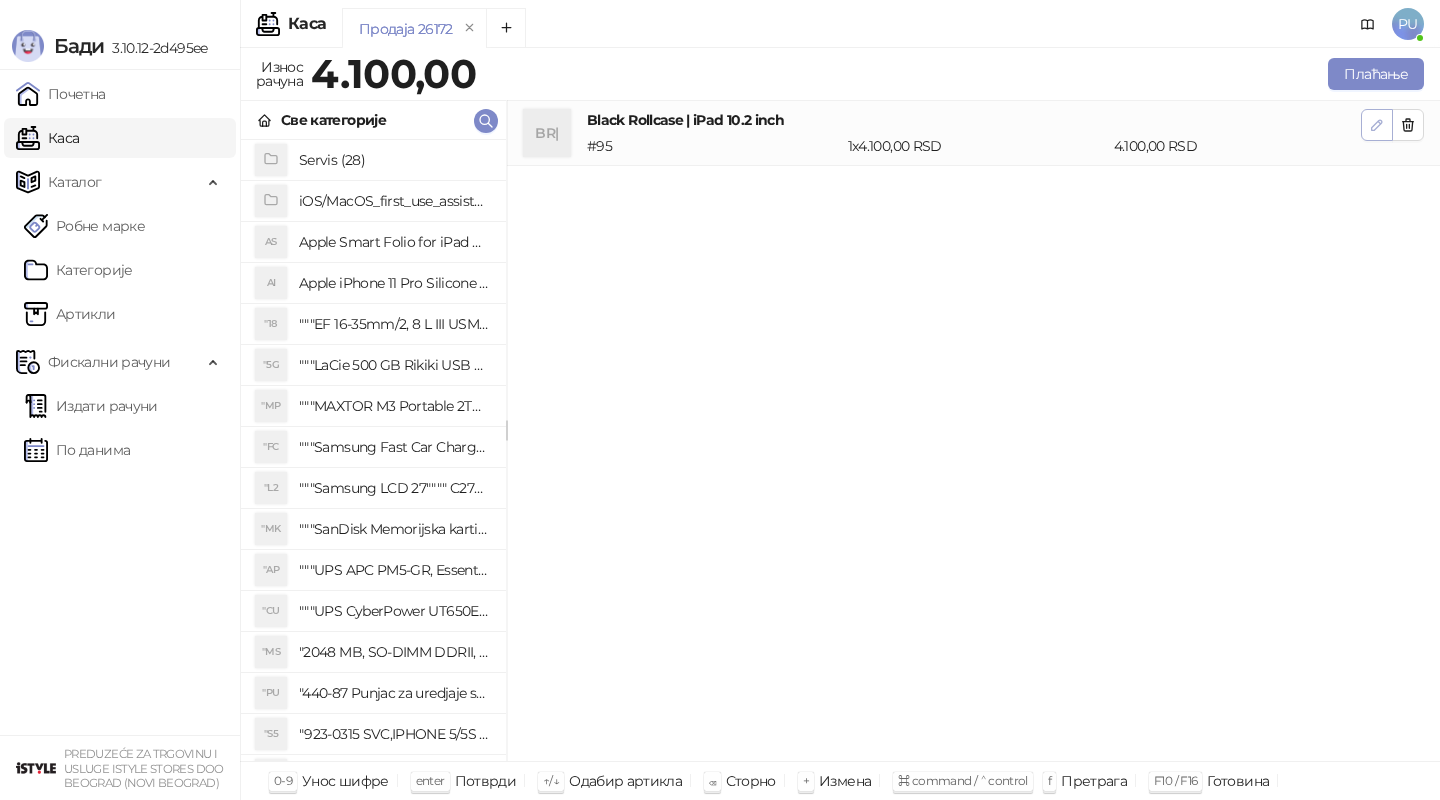 click 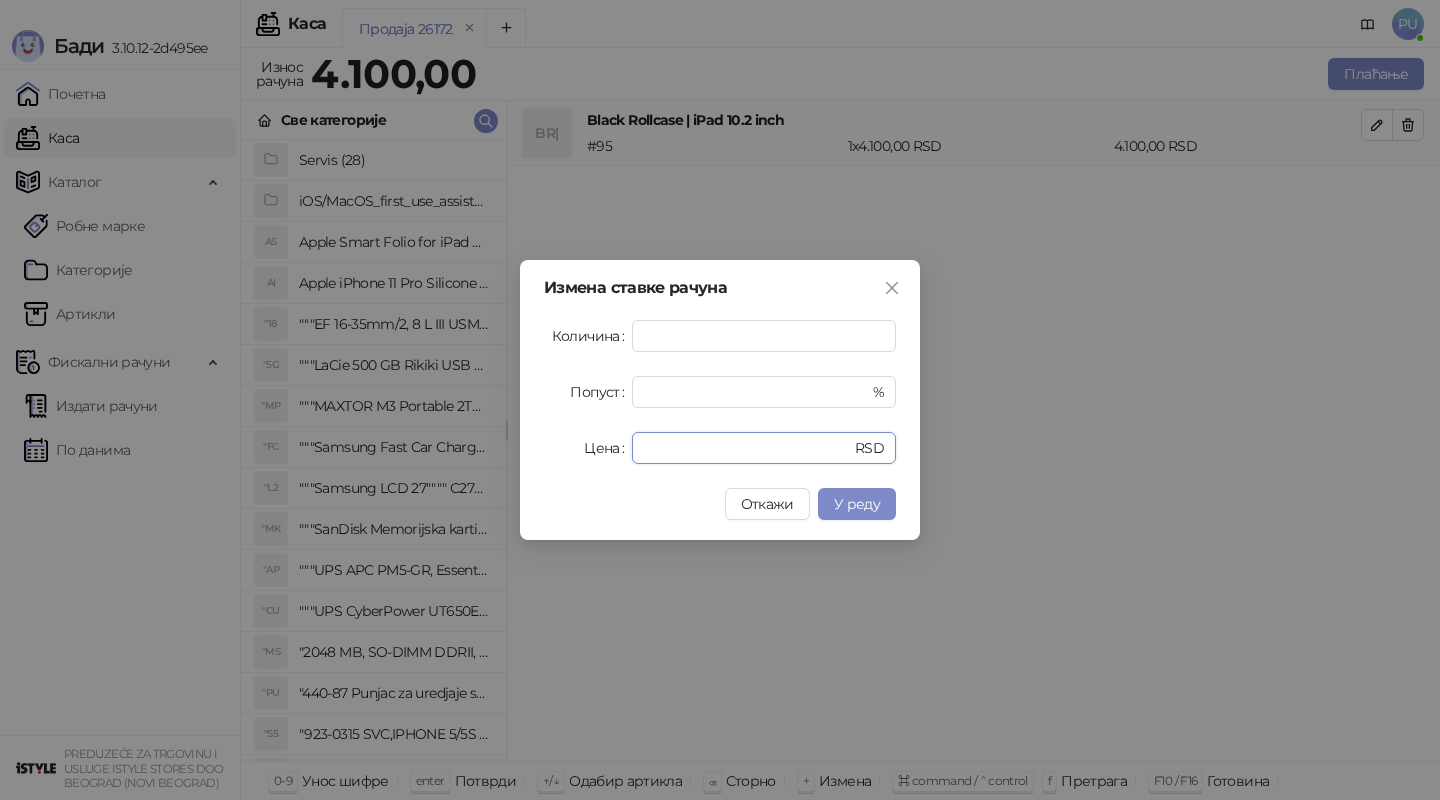 drag, startPoint x: 698, startPoint y: 459, endPoint x: 542, endPoint y: 459, distance: 156 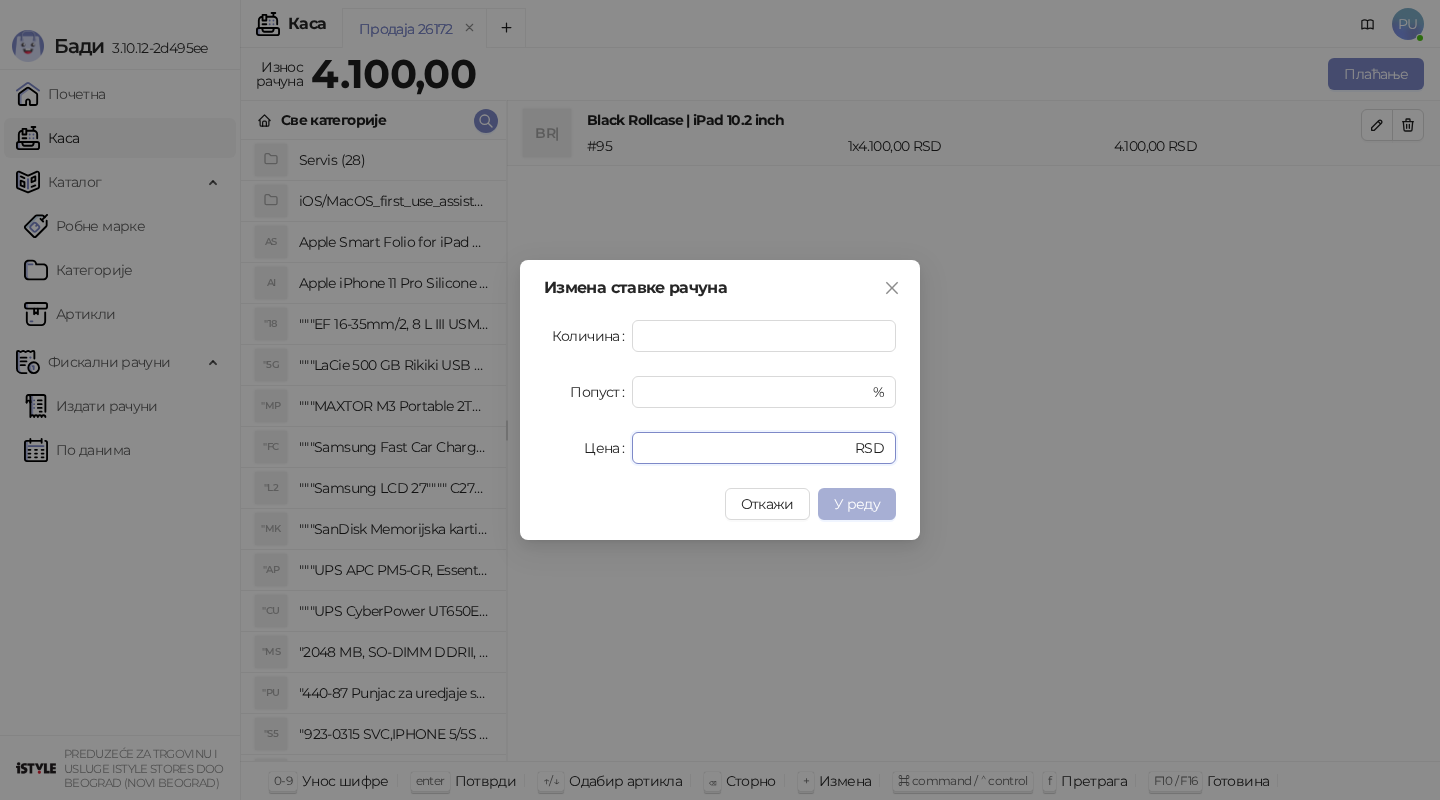 type on "*" 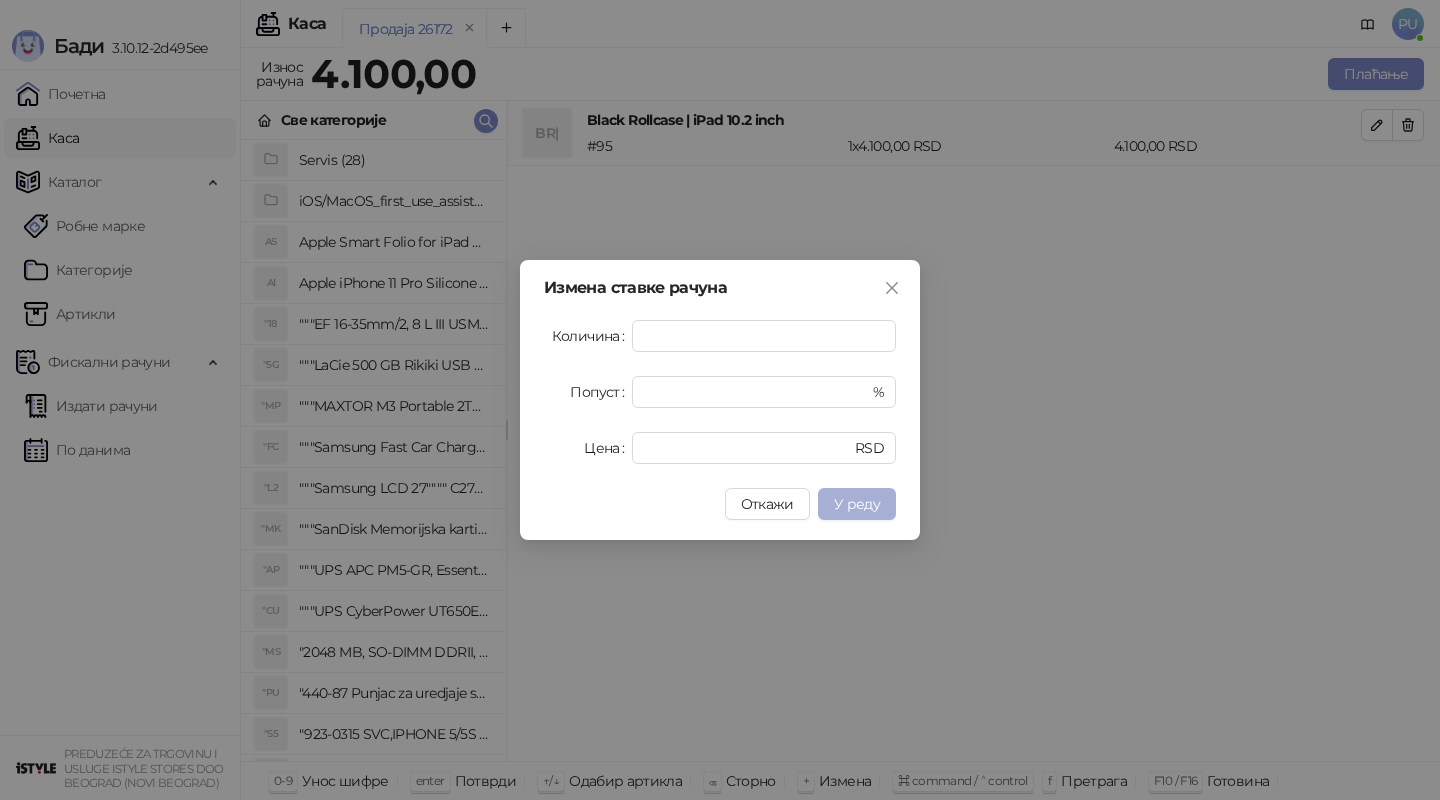 click on "У реду" at bounding box center [857, 504] 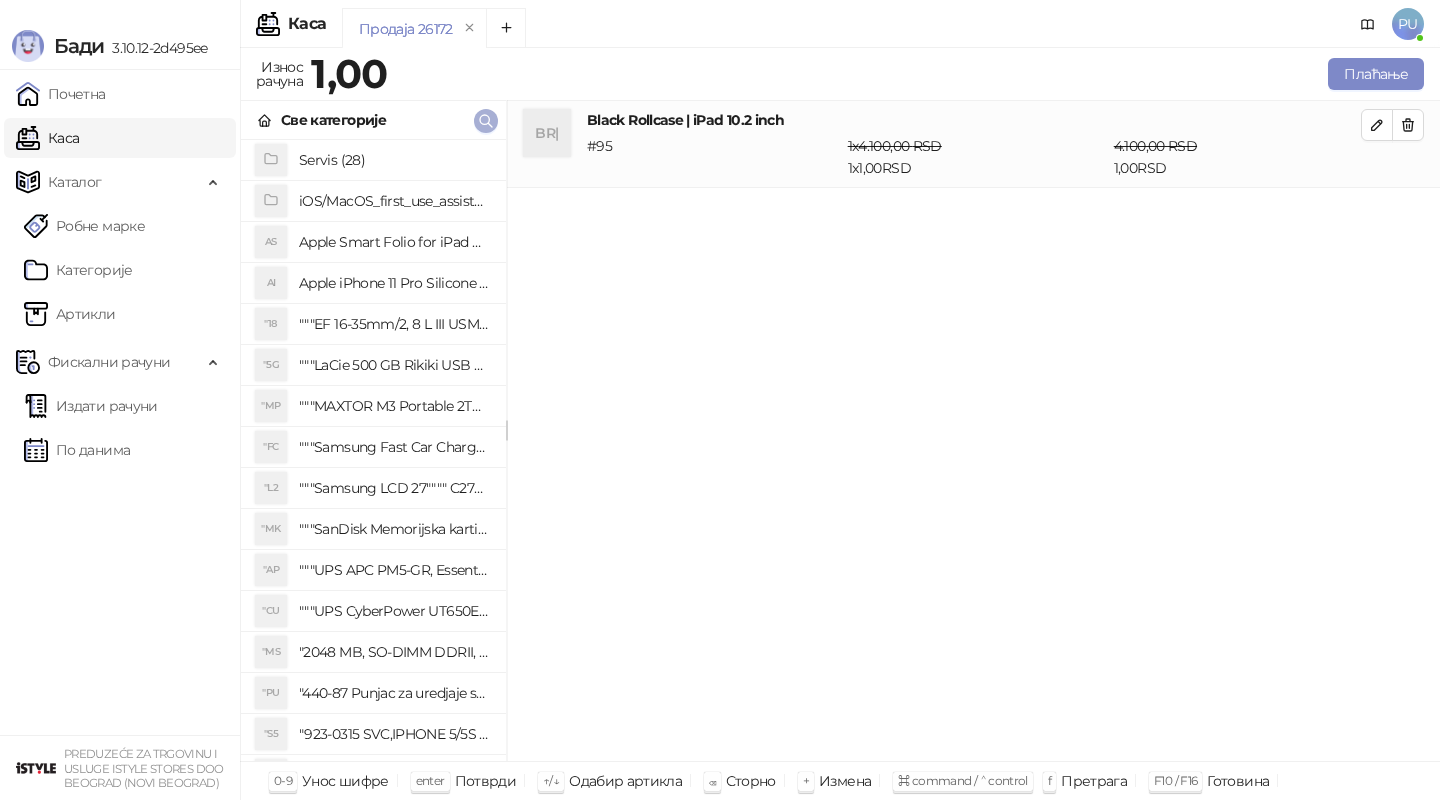 click 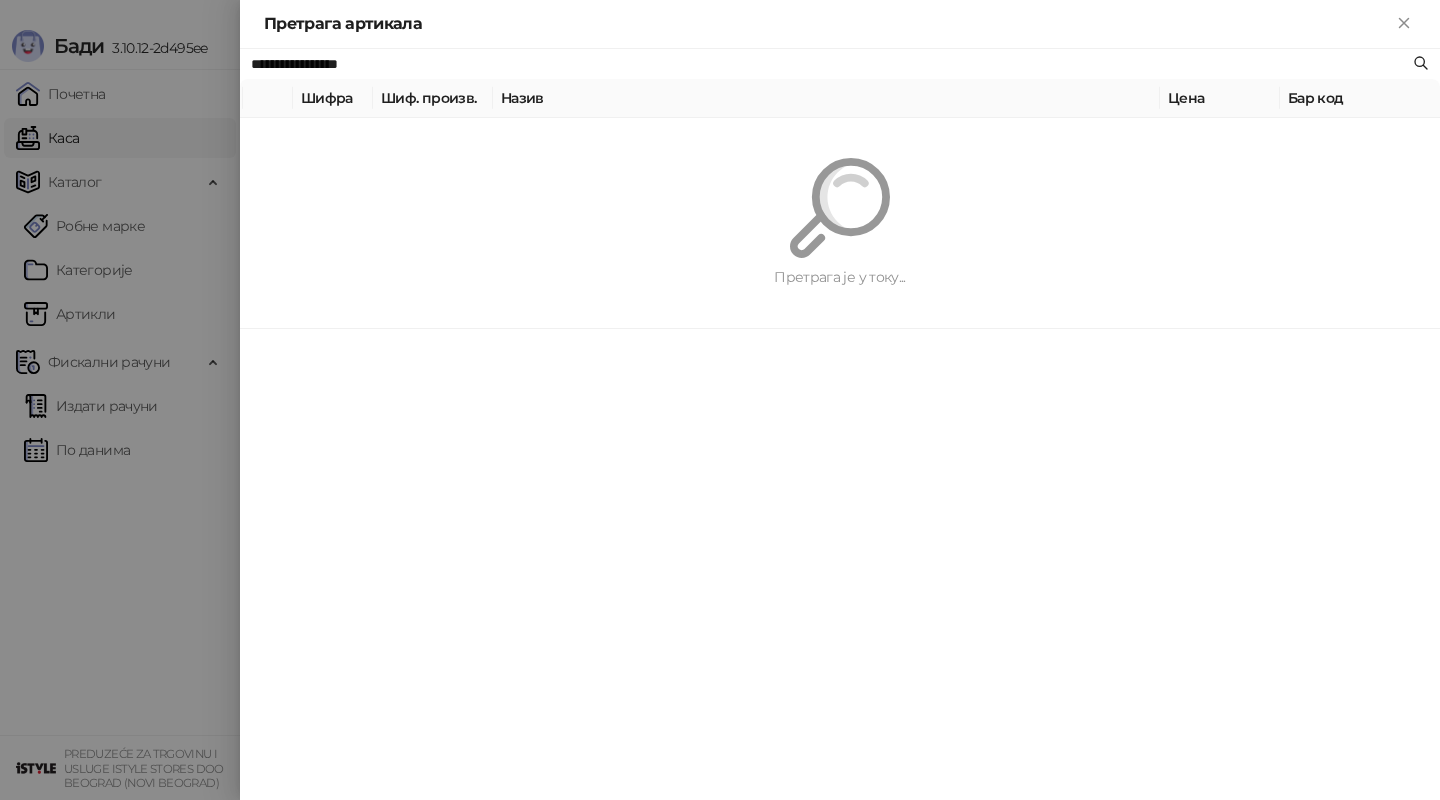 paste on "******" 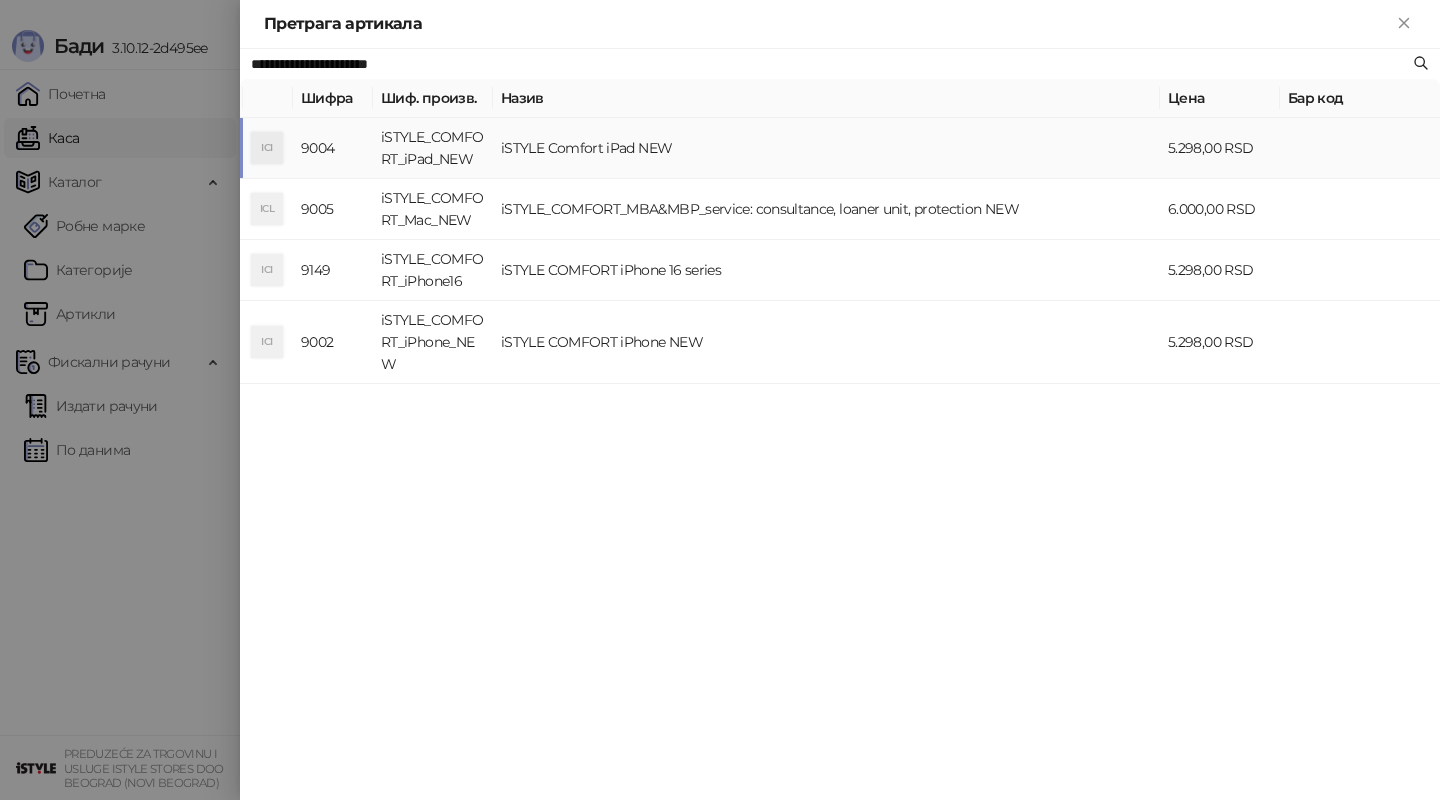 click on "iSTYLE Comfort iPad NEW" at bounding box center [826, 148] 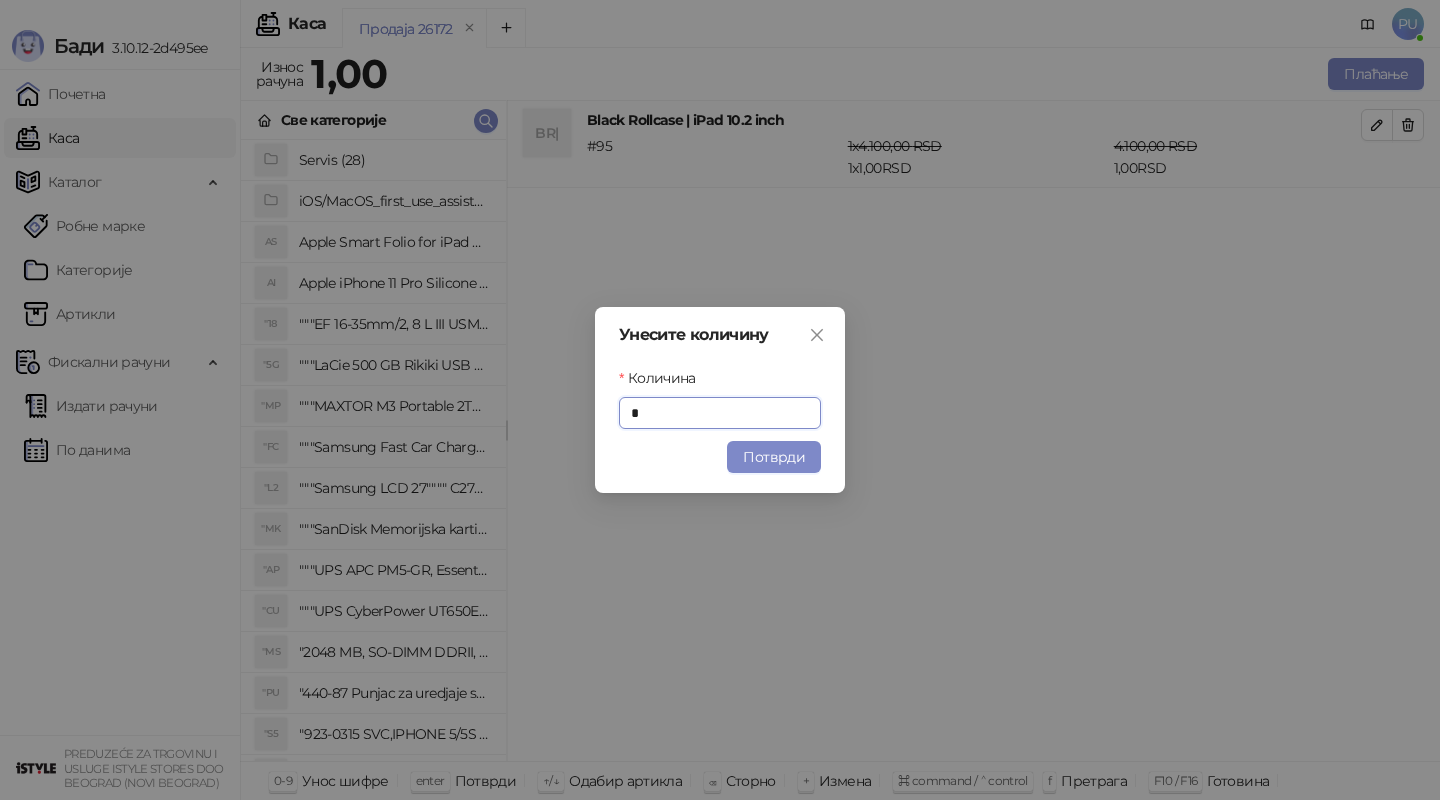 click on "Унесите количину Количина * Потврди" at bounding box center [720, 400] 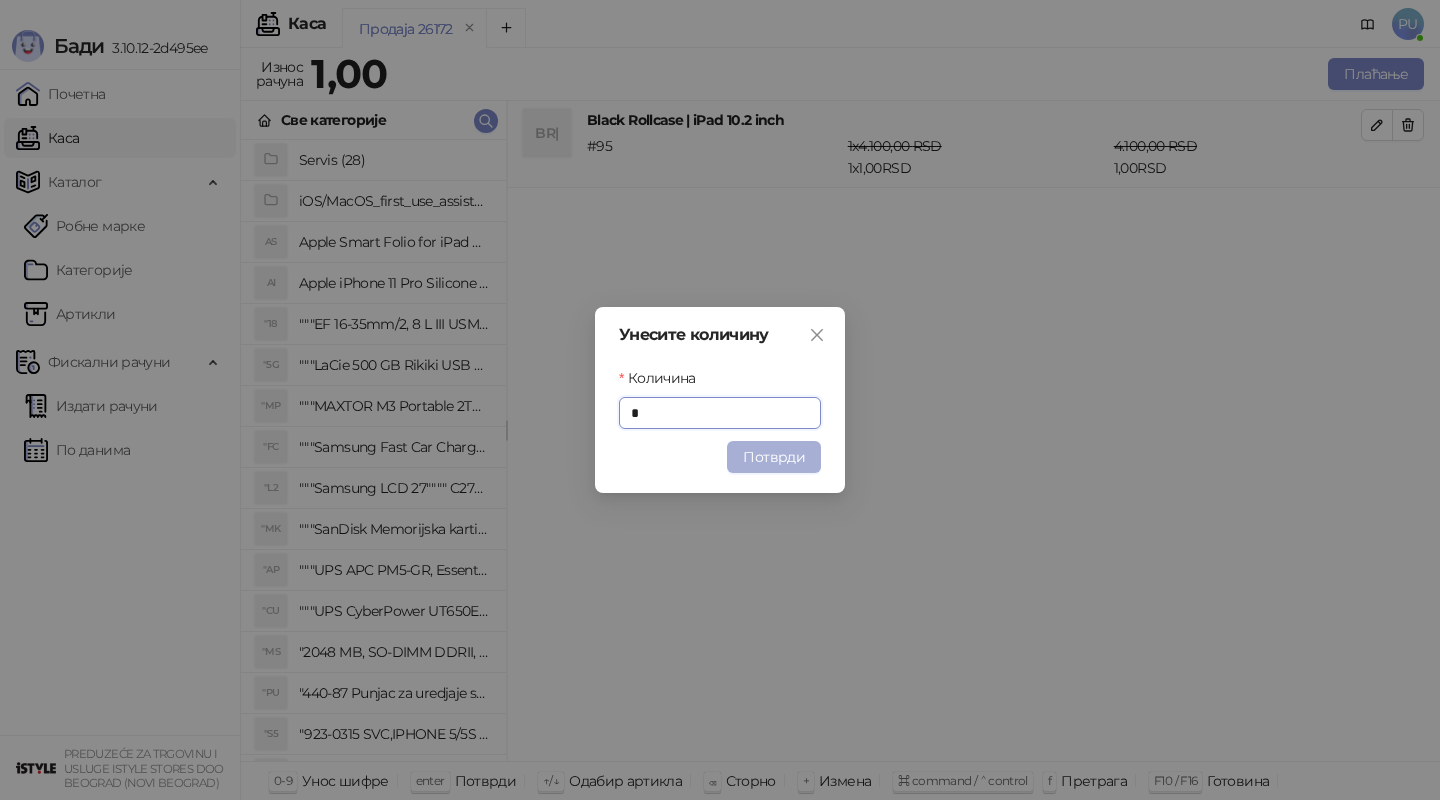 click on "Потврди" at bounding box center (774, 457) 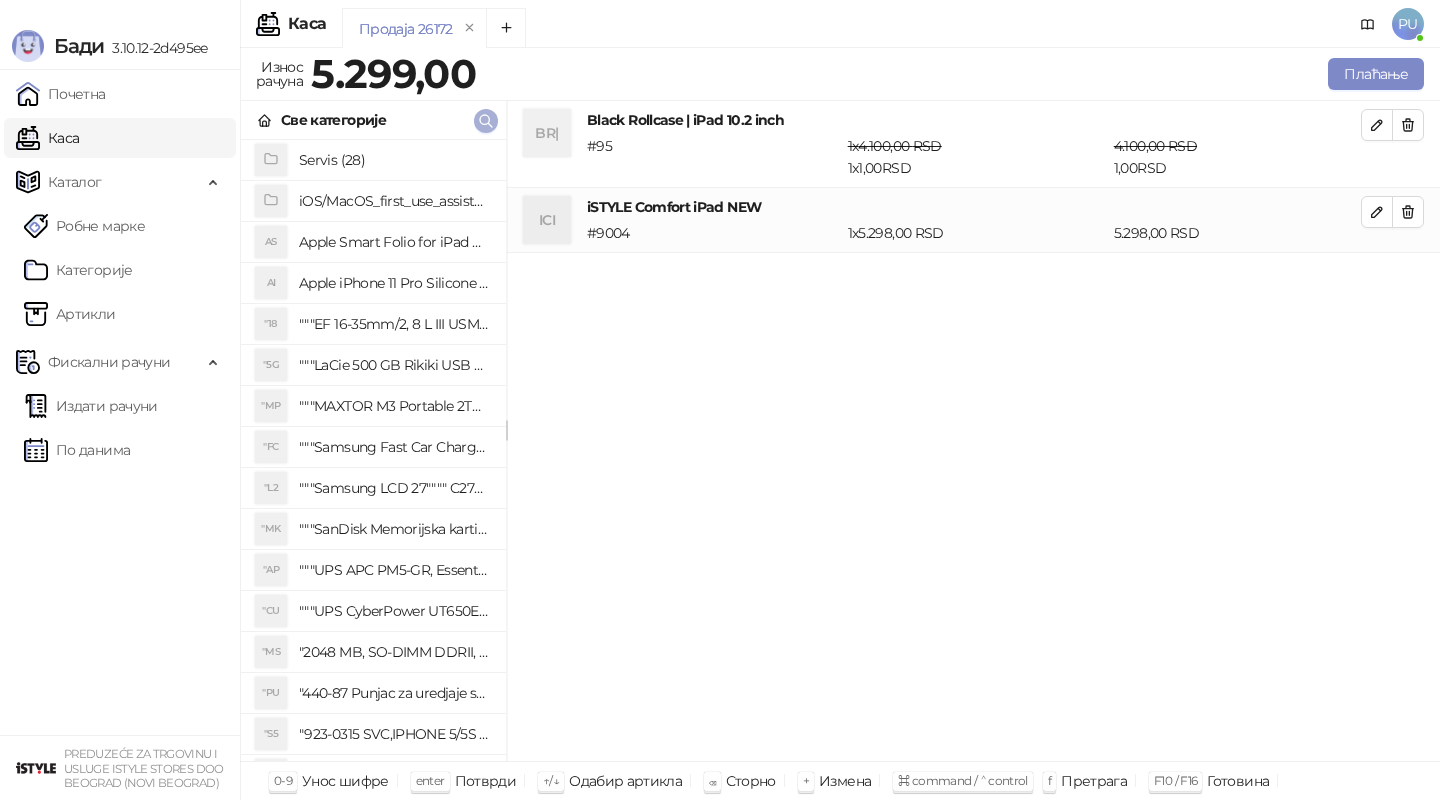 click 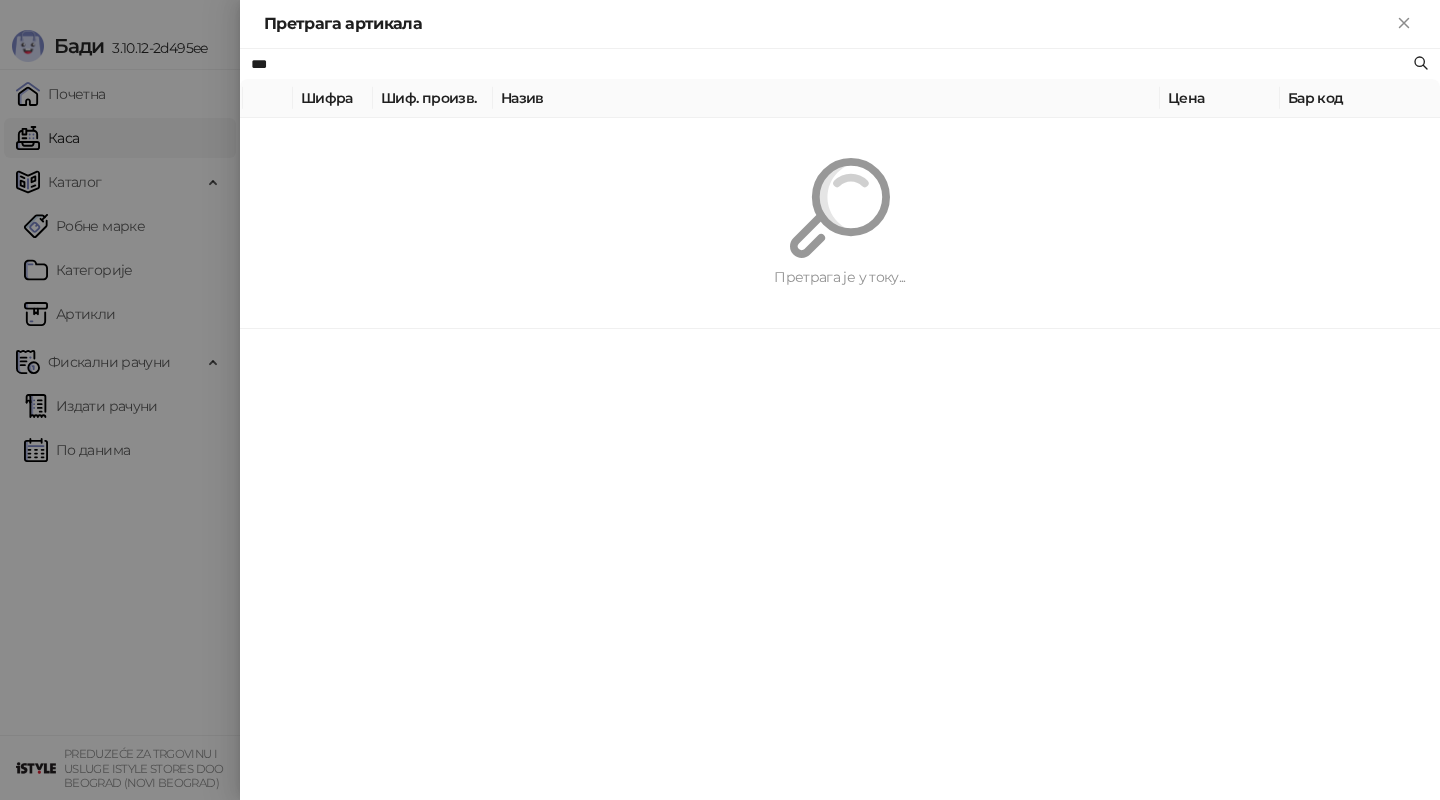 type on "***" 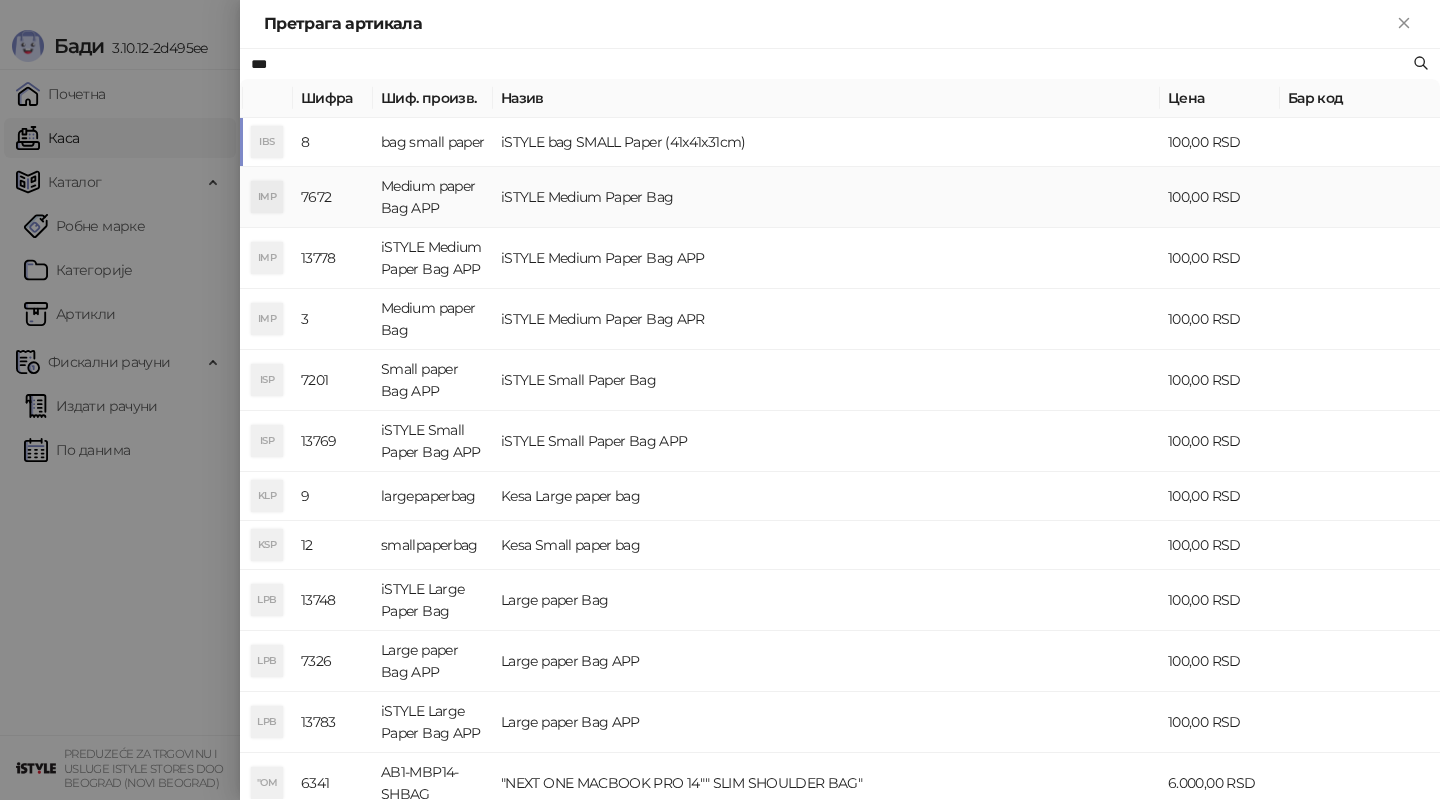 click on "iSTYLE Medium Paper Bag" at bounding box center (826, 197) 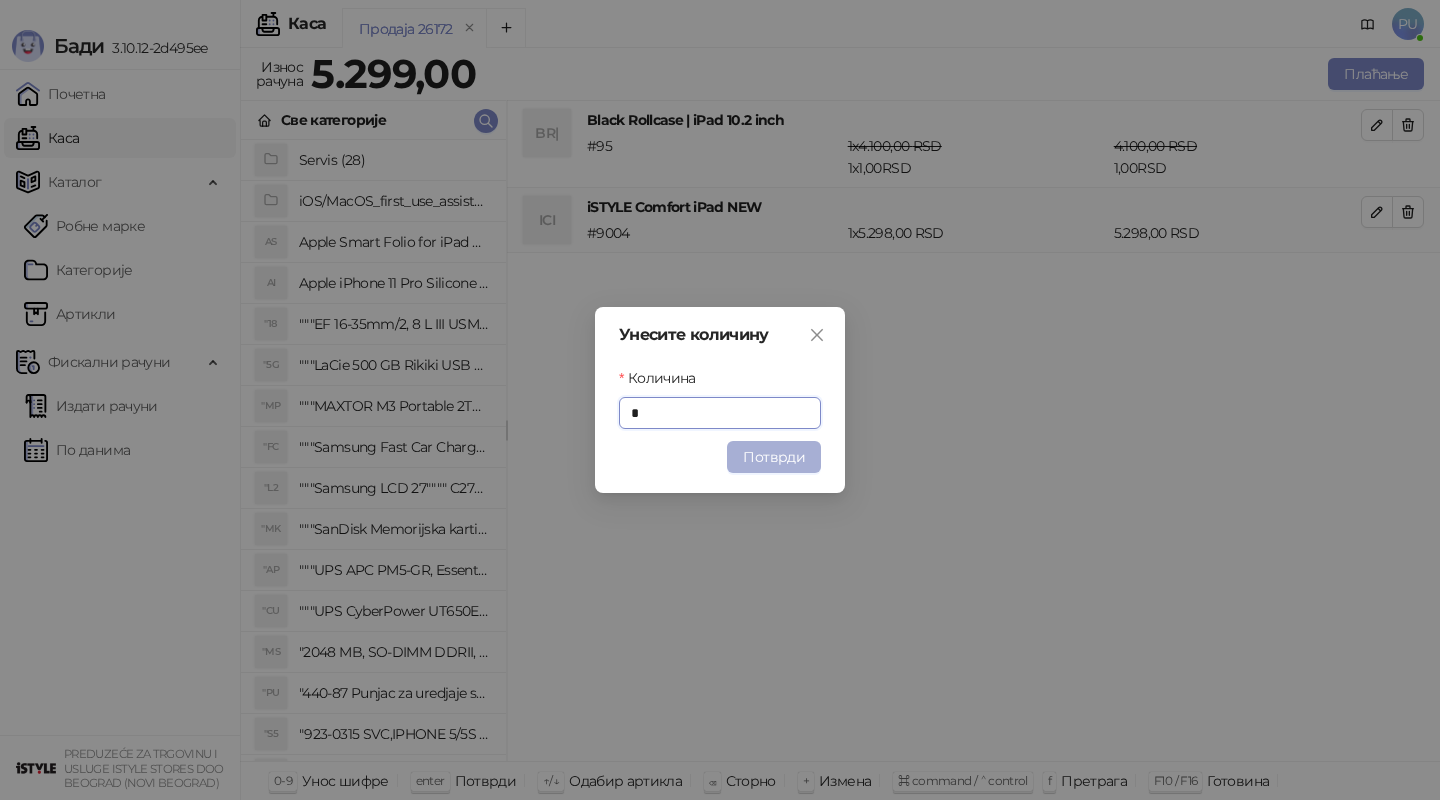 click on "Потврди" at bounding box center (774, 457) 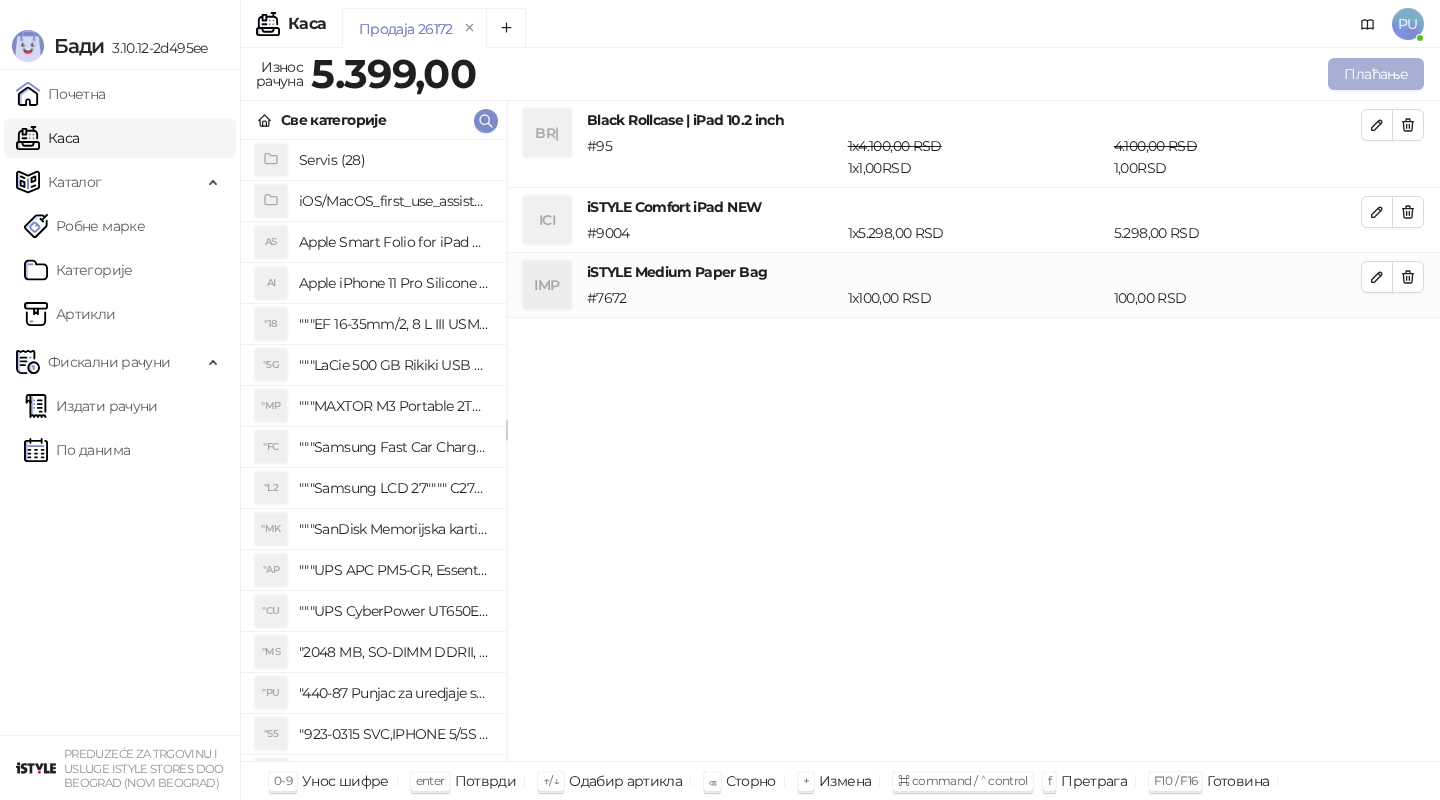 click on "Плаћање" at bounding box center [1376, 74] 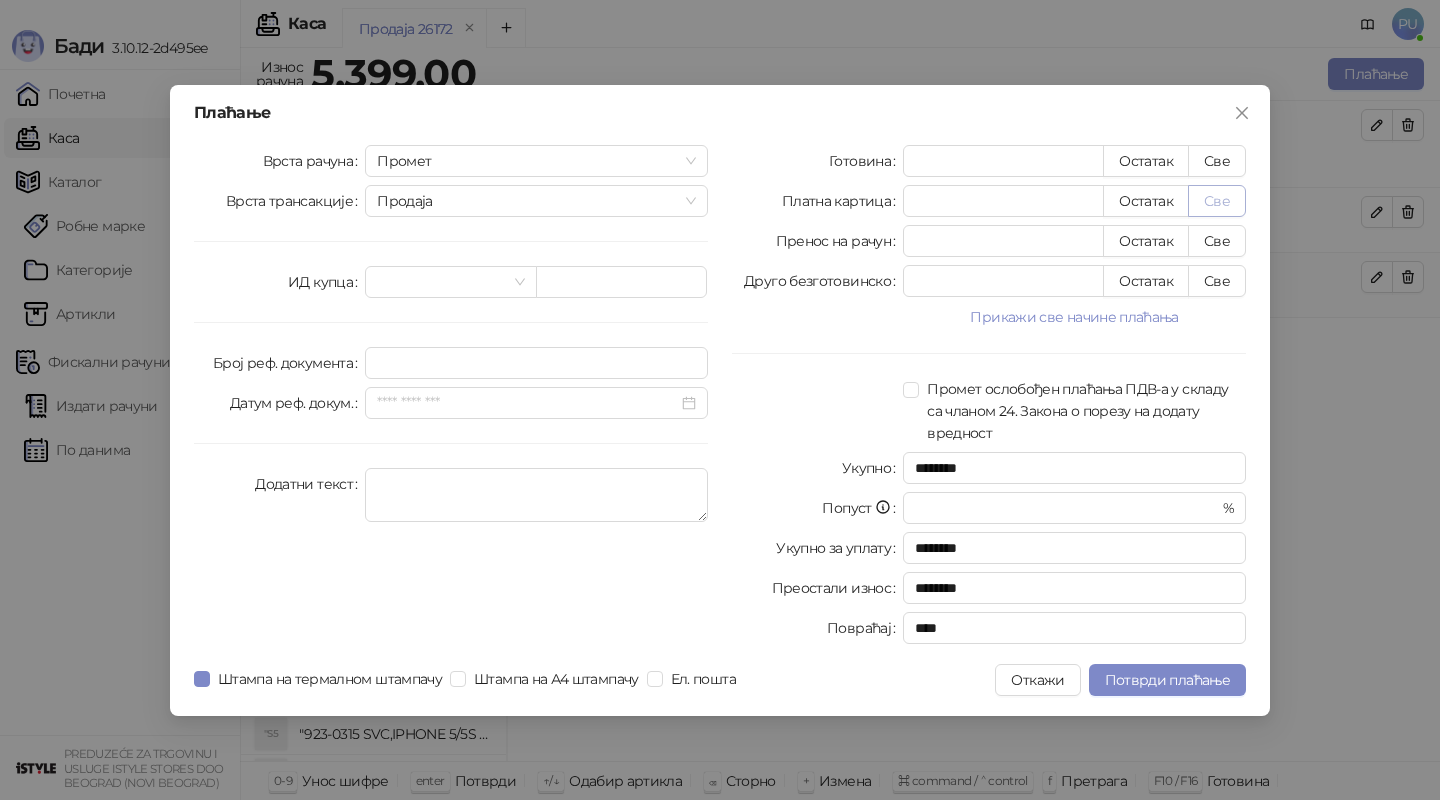 click on "Све" at bounding box center [1217, 201] 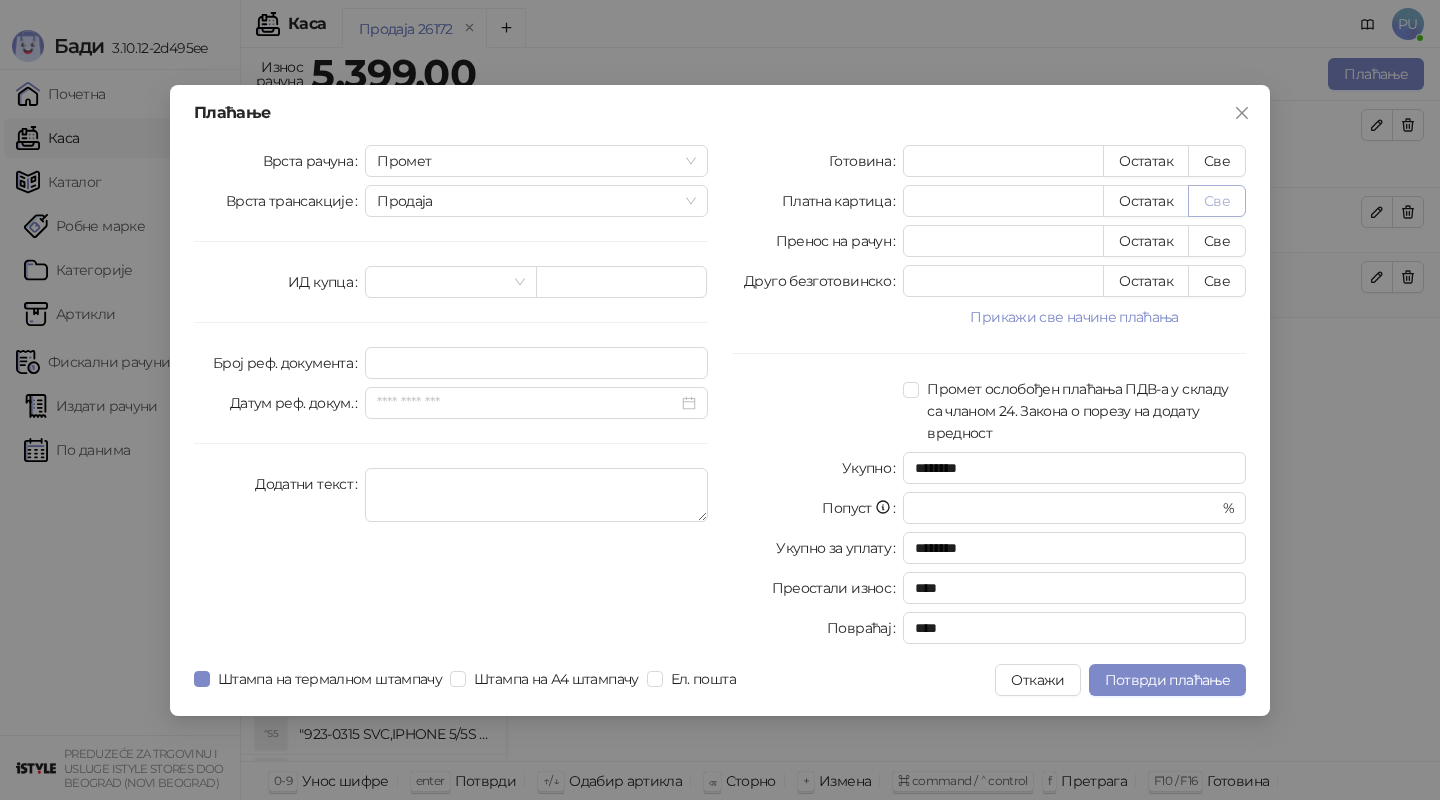type on "****" 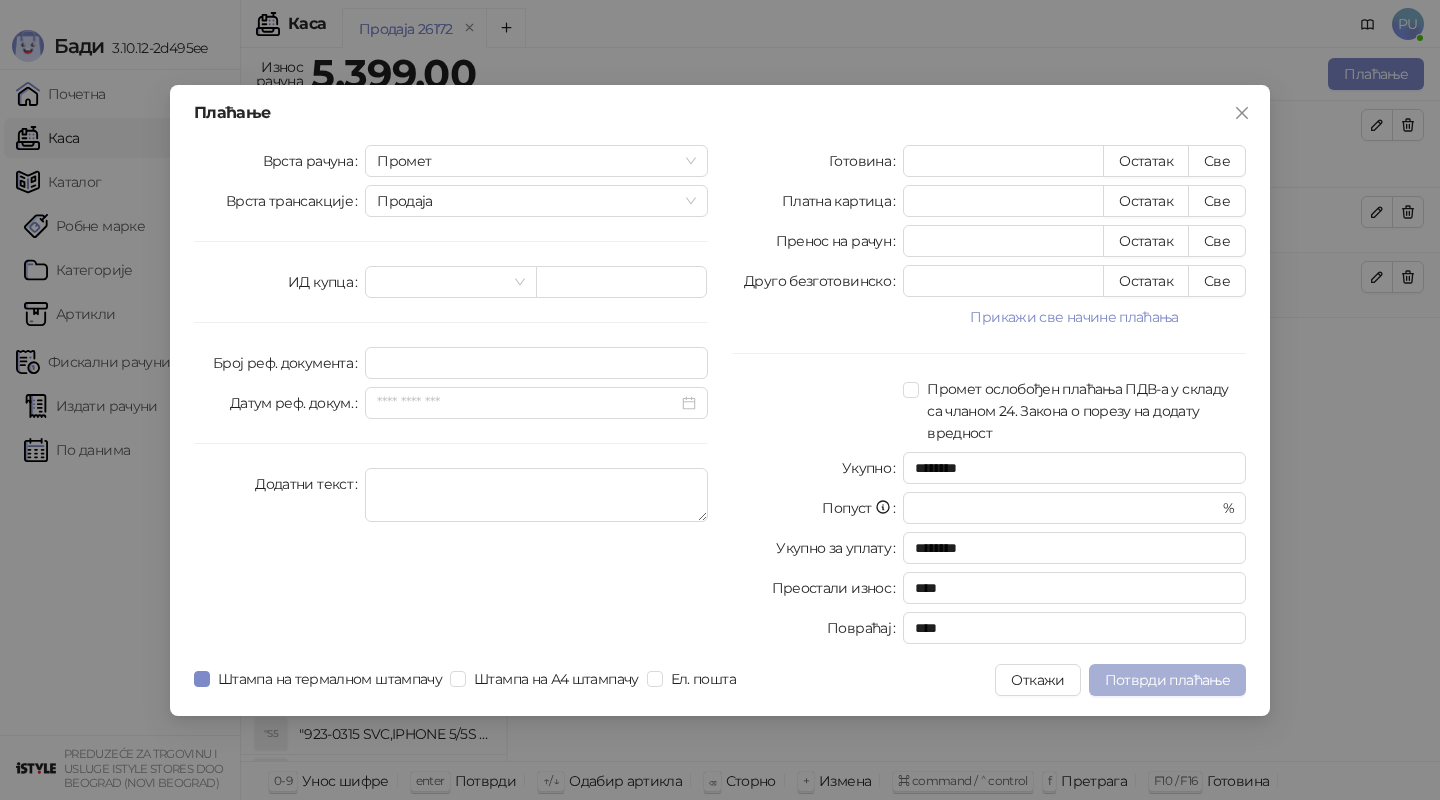click on "Потврди плаћање" at bounding box center (1167, 680) 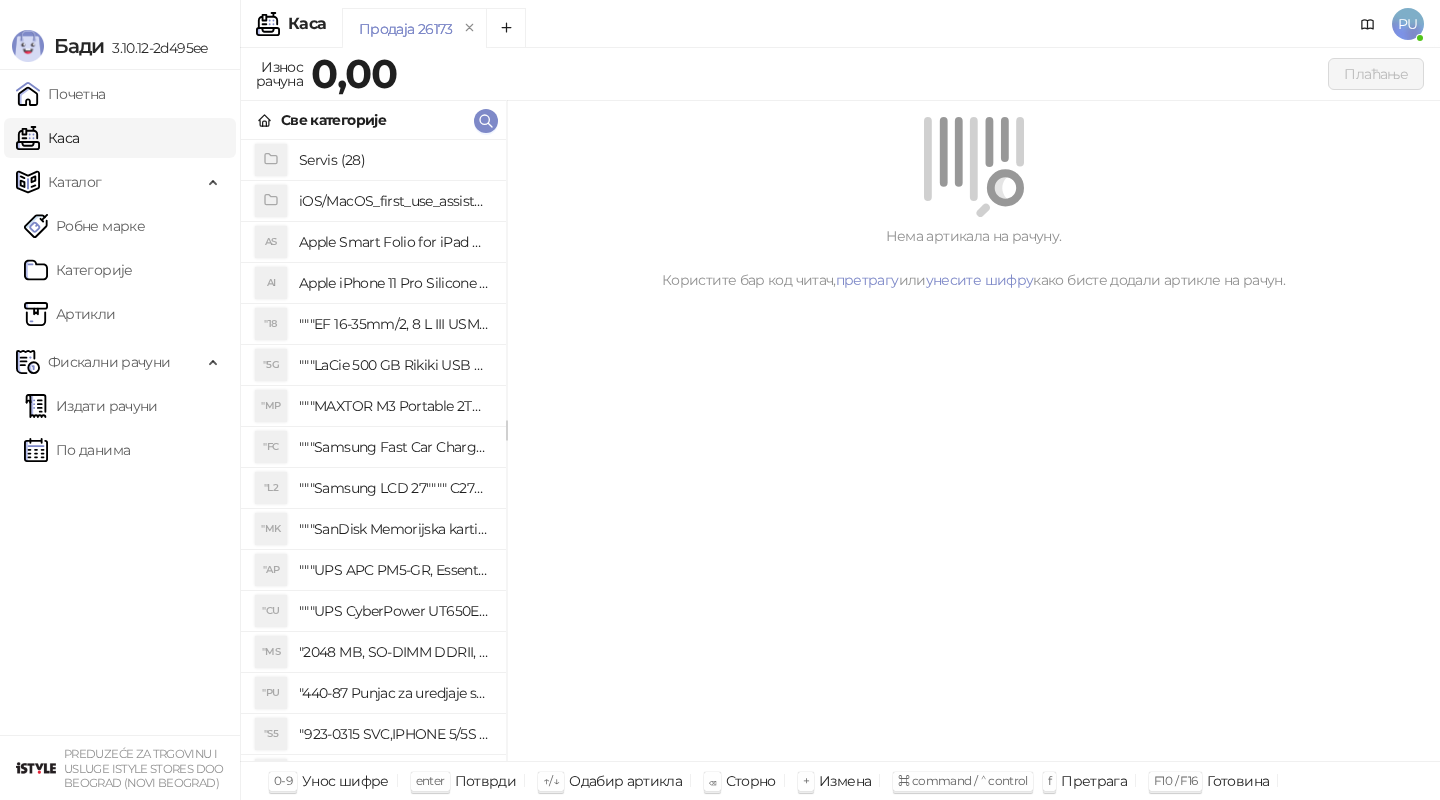 click on "PU" at bounding box center (1408, 24) 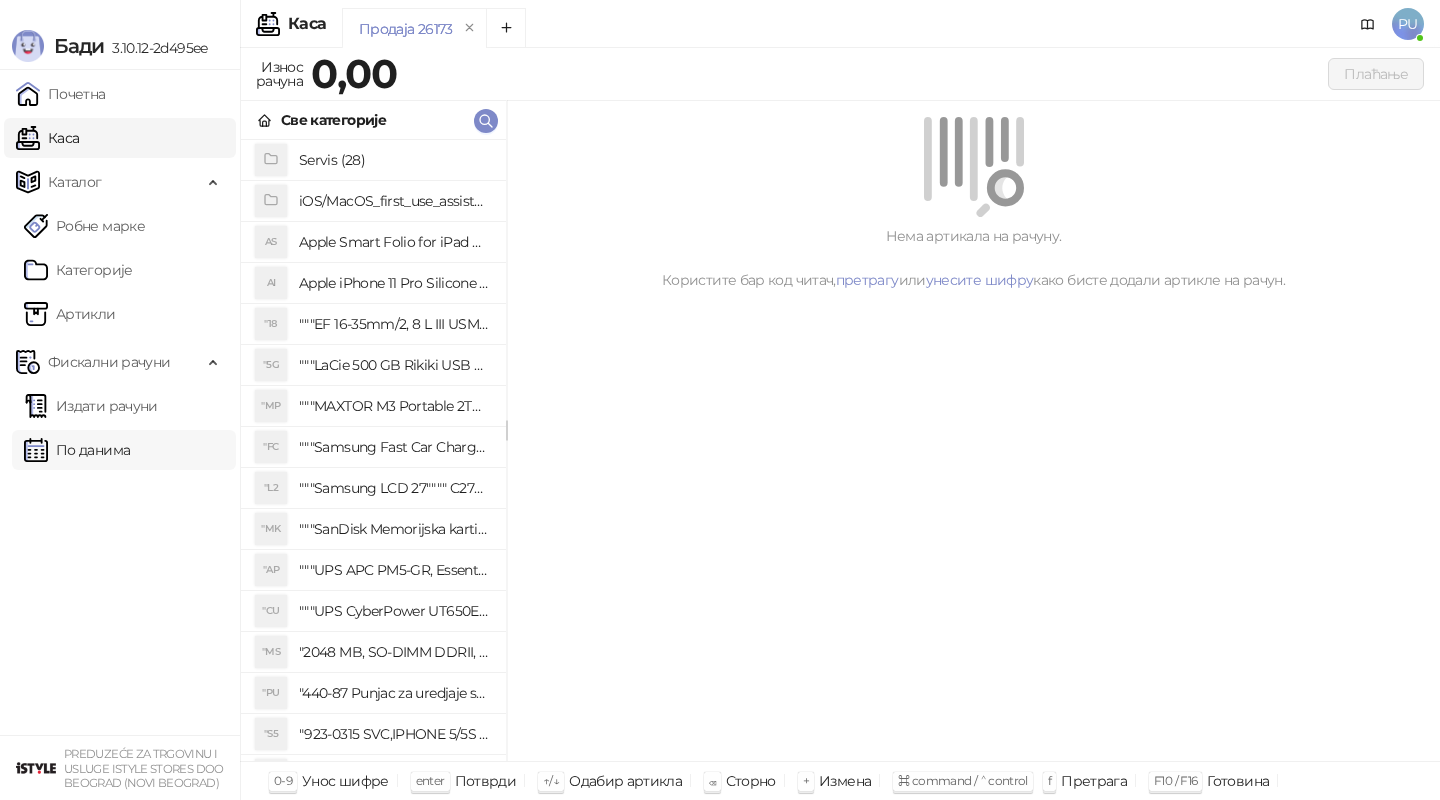 click on "По данима" at bounding box center (77, 450) 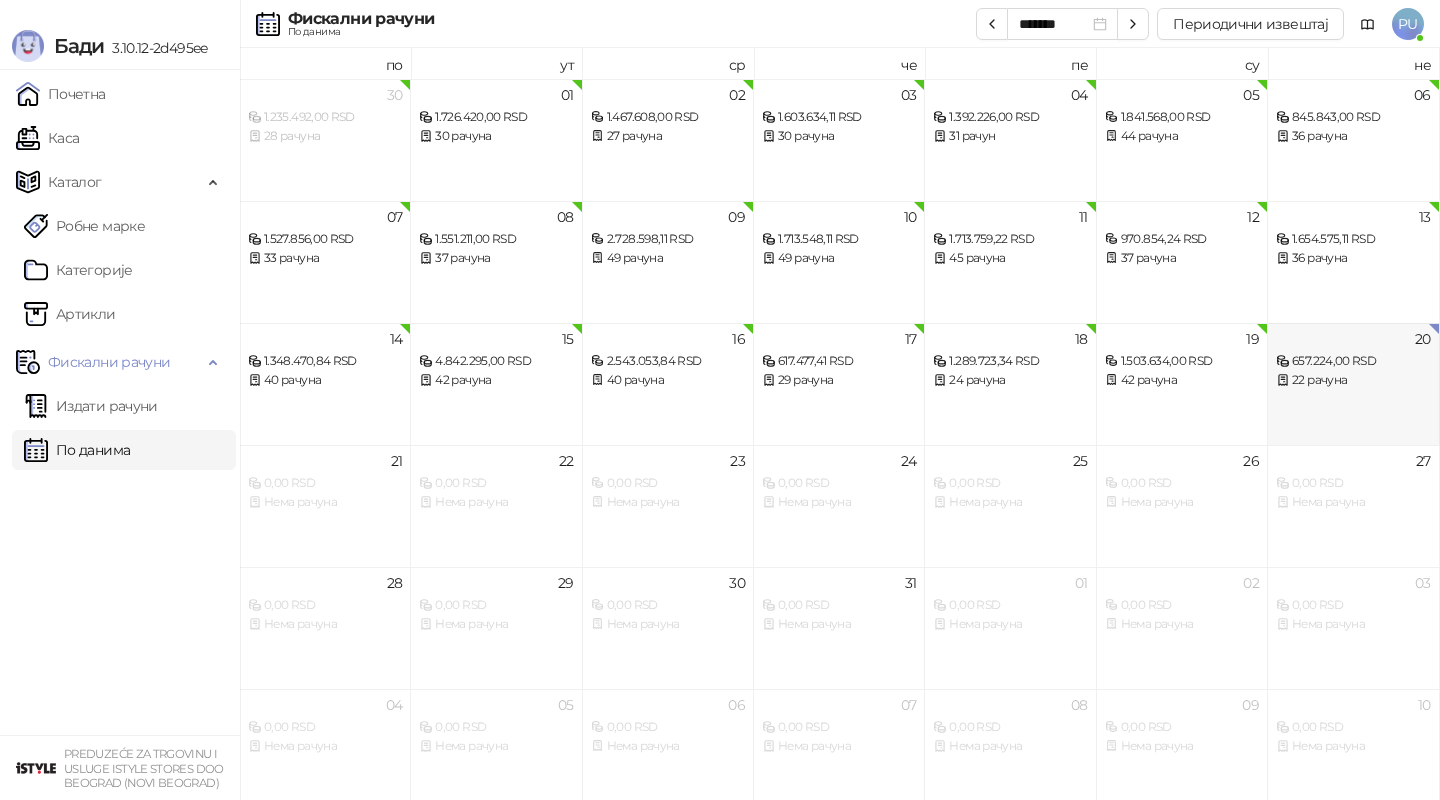 click on "20   657.224,00 RSD   22 рачуна" at bounding box center [1353, 384] 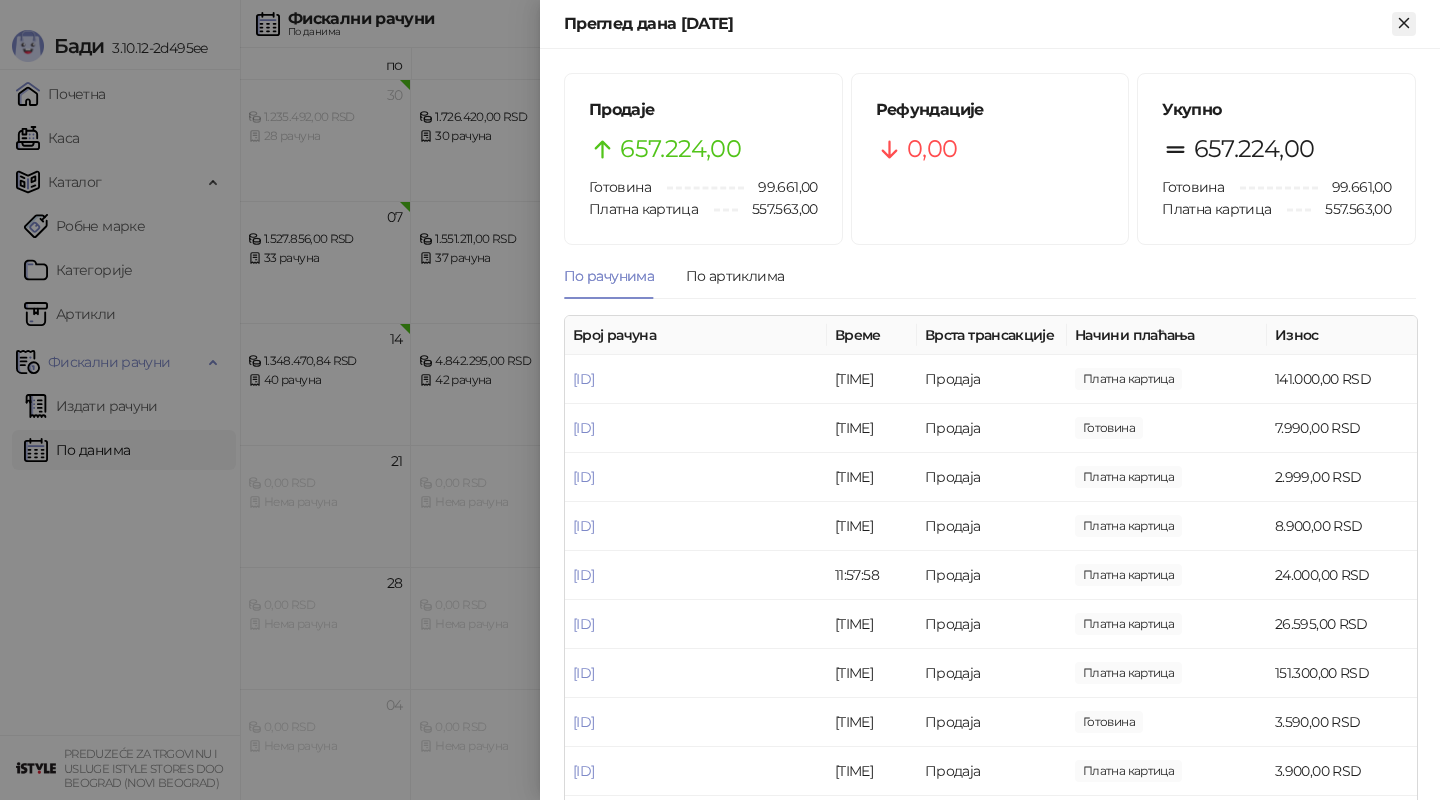 click 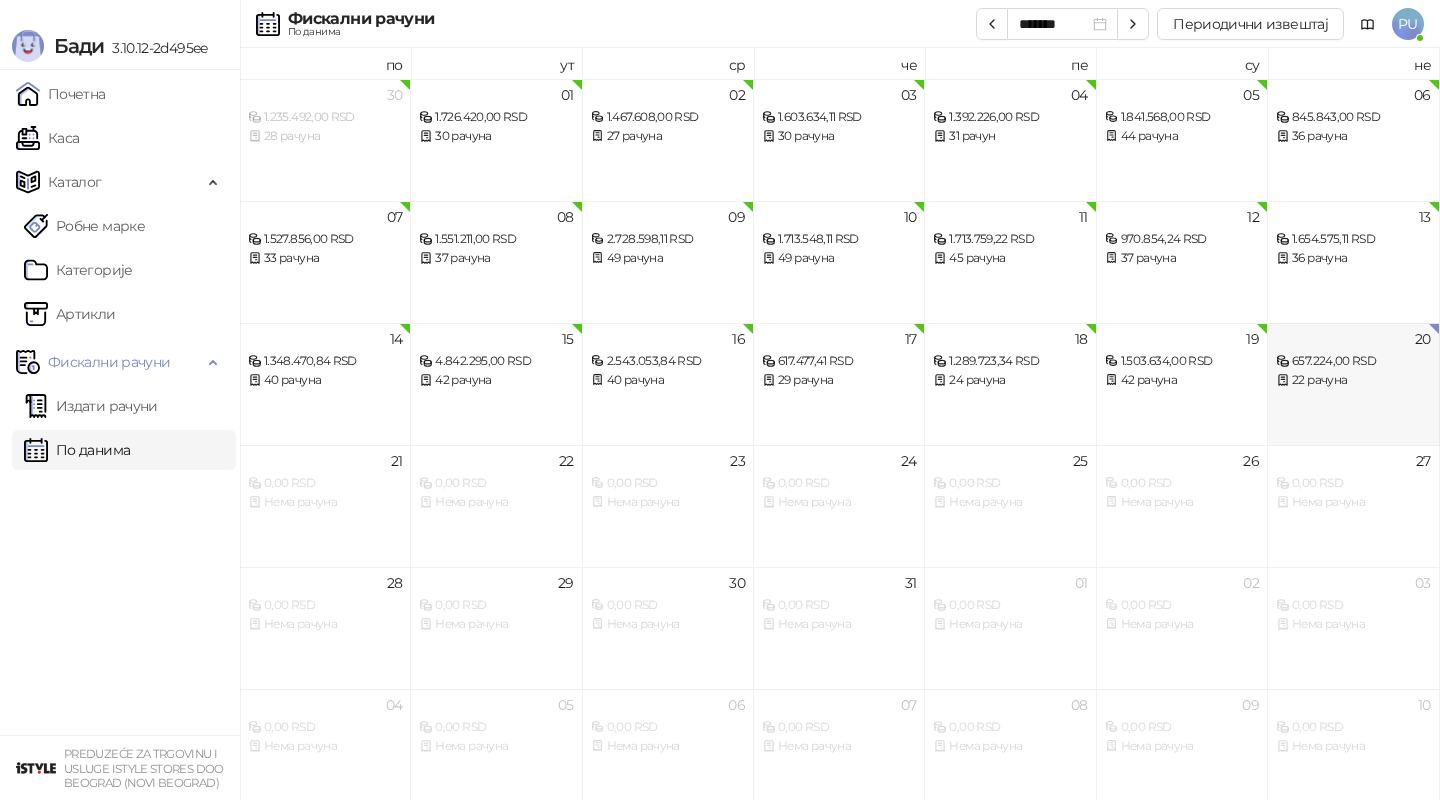 click on "20   657.224,00 RSD   22 рачуна" at bounding box center (1353, 384) 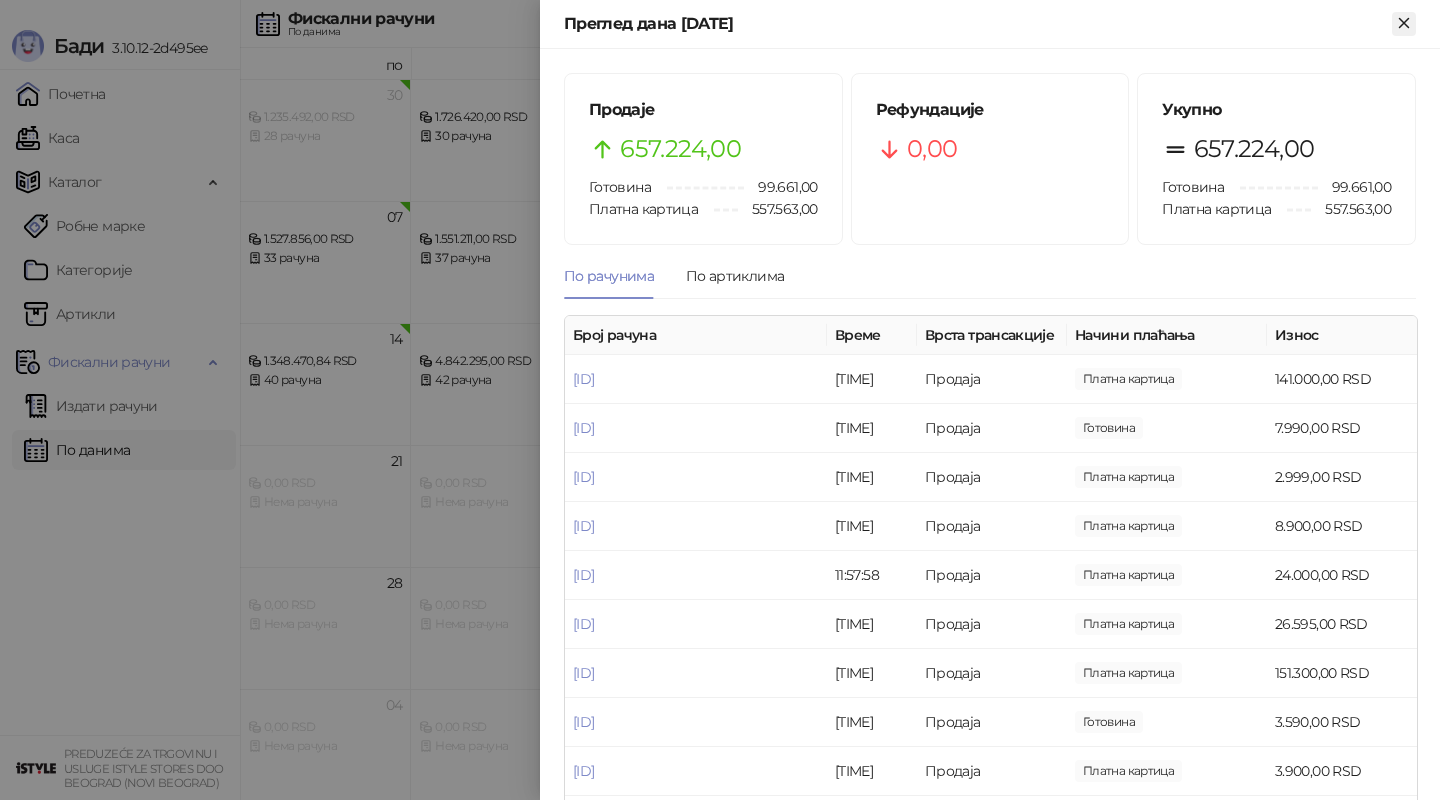 click 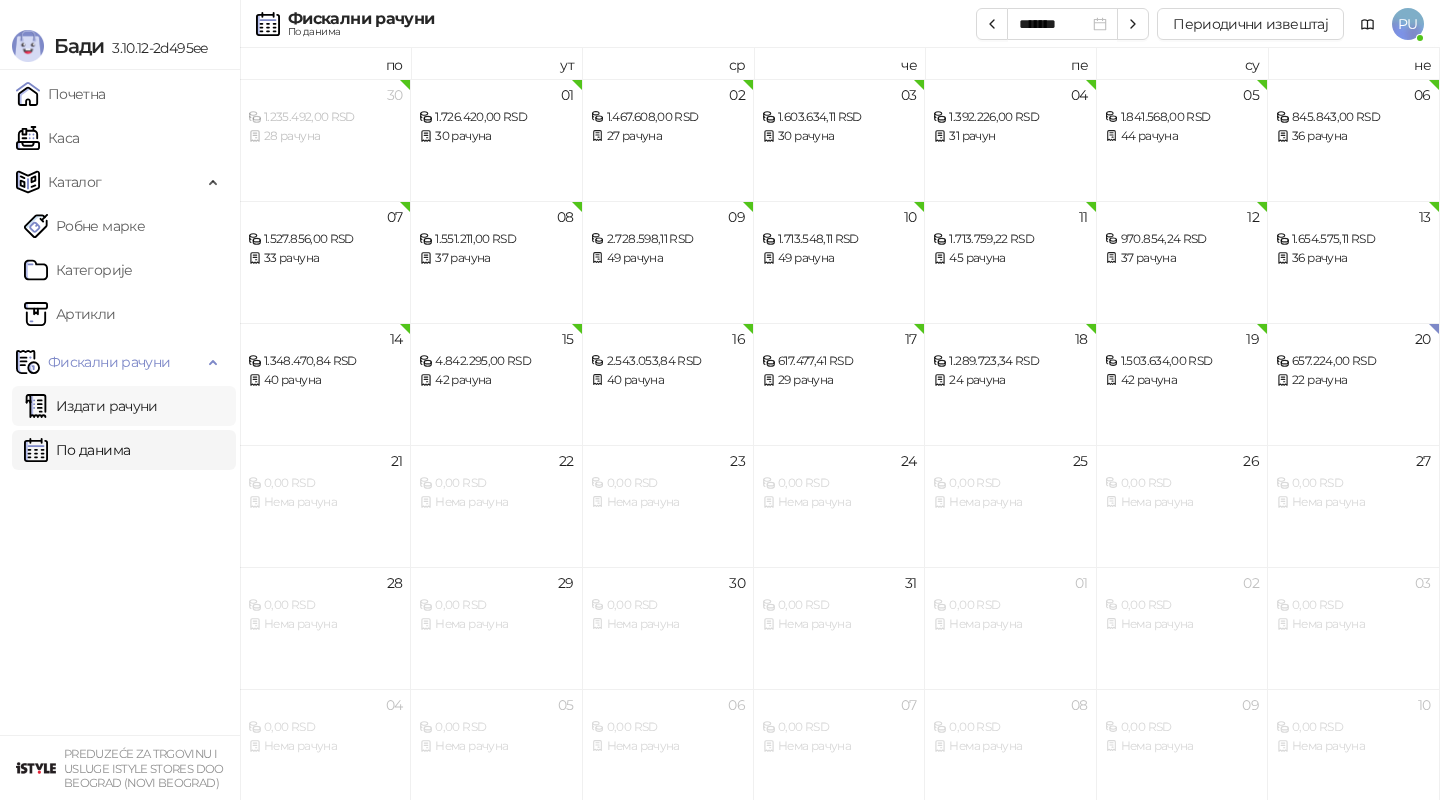 click on "Издати рачуни" at bounding box center [91, 406] 